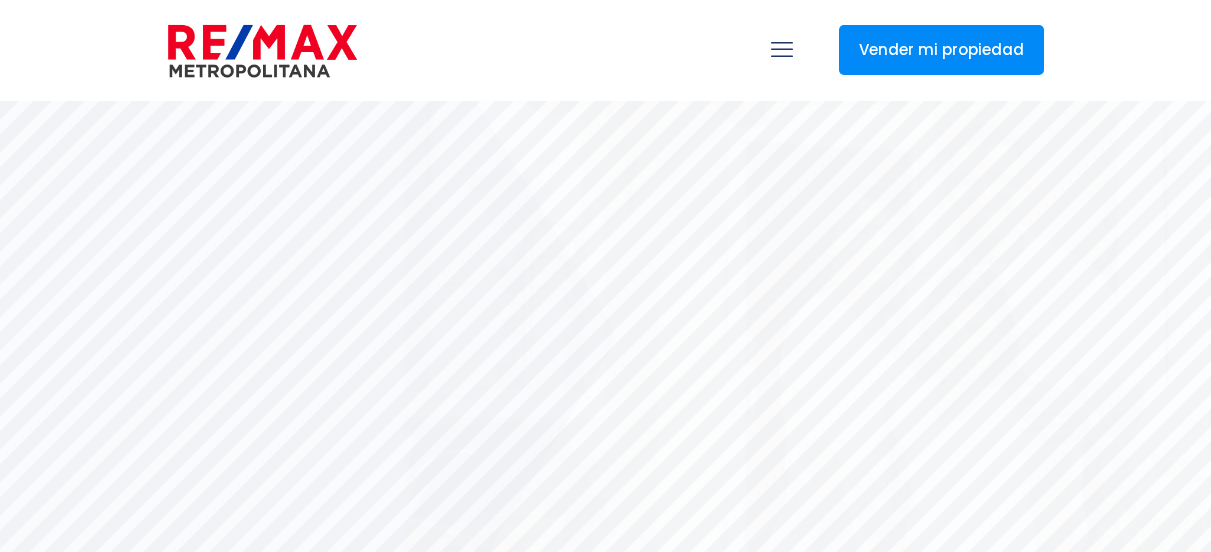 select 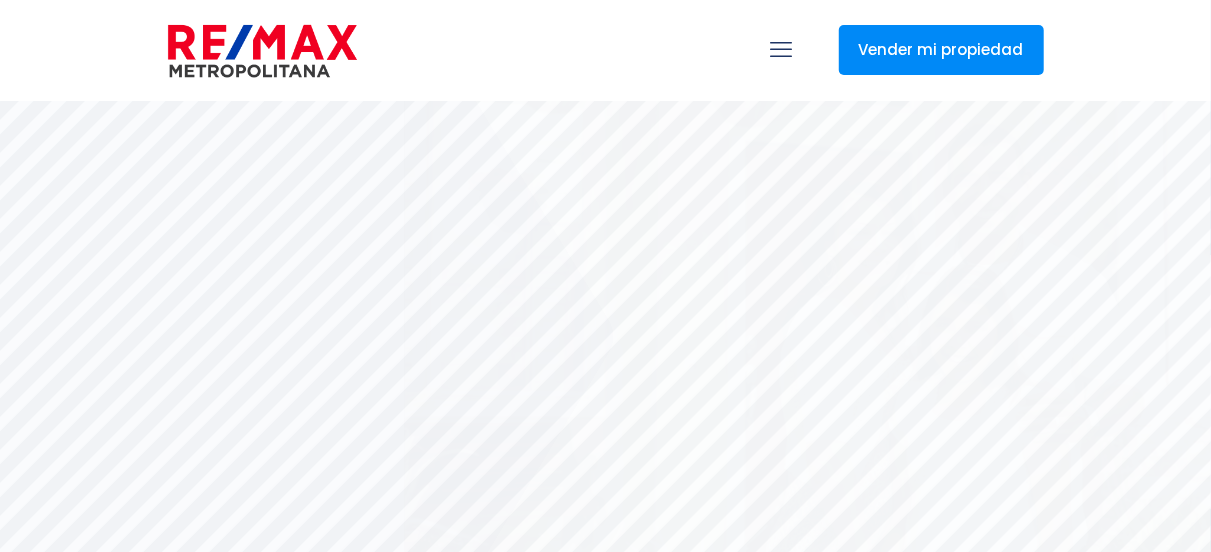 scroll, scrollTop: 0, scrollLeft: 0, axis: both 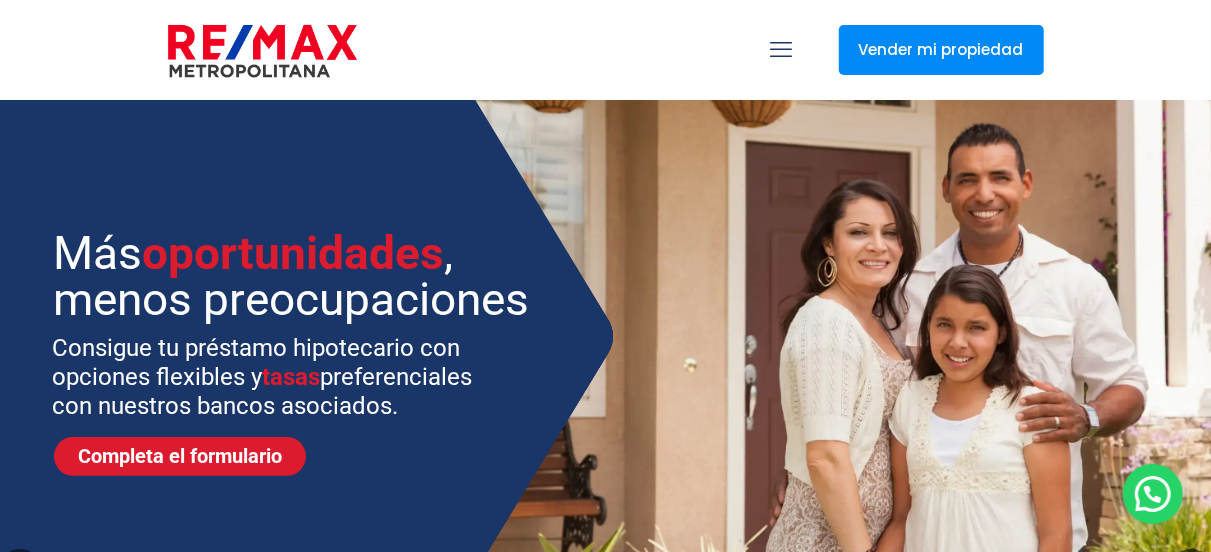 click at bounding box center (262, 51) 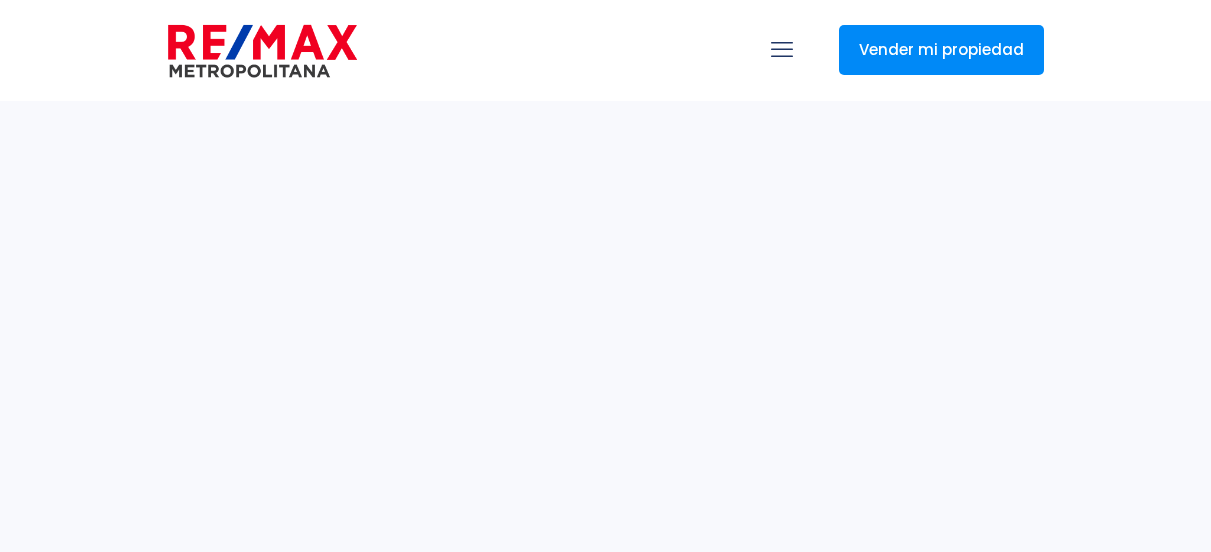 select 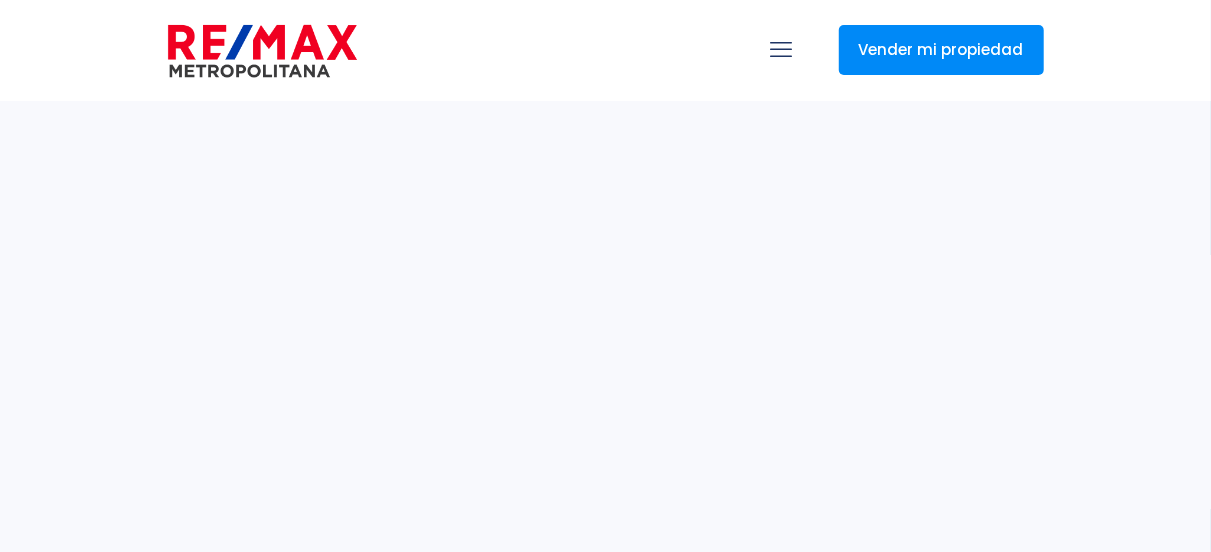 scroll, scrollTop: 0, scrollLeft: 0, axis: both 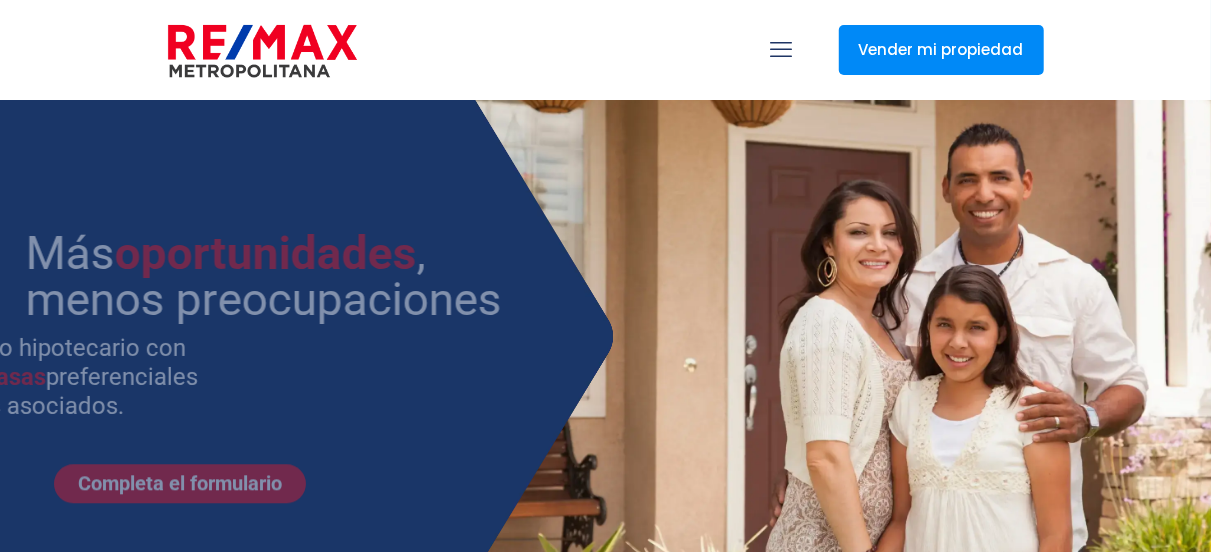 click at bounding box center [782, 50] 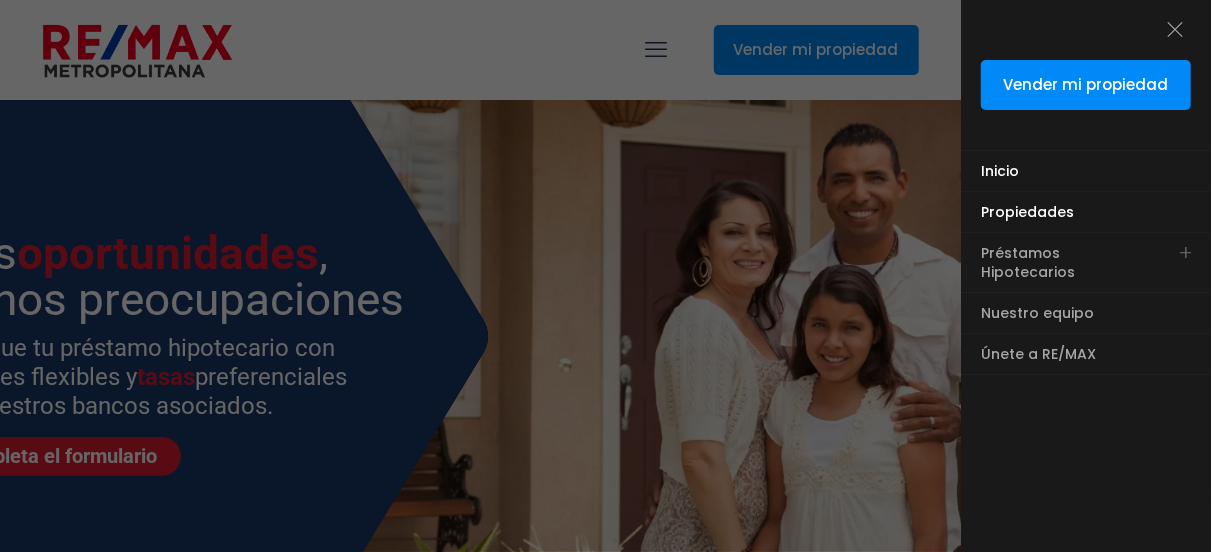 click on "Propiedades" at bounding box center [1027, 212] 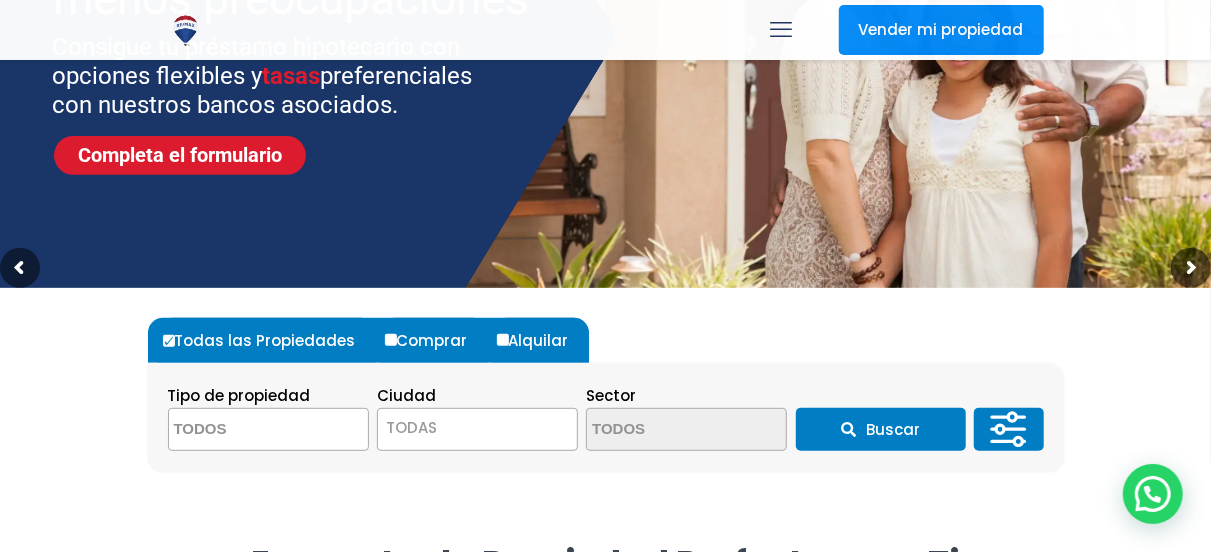 scroll, scrollTop: 600, scrollLeft: 0, axis: vertical 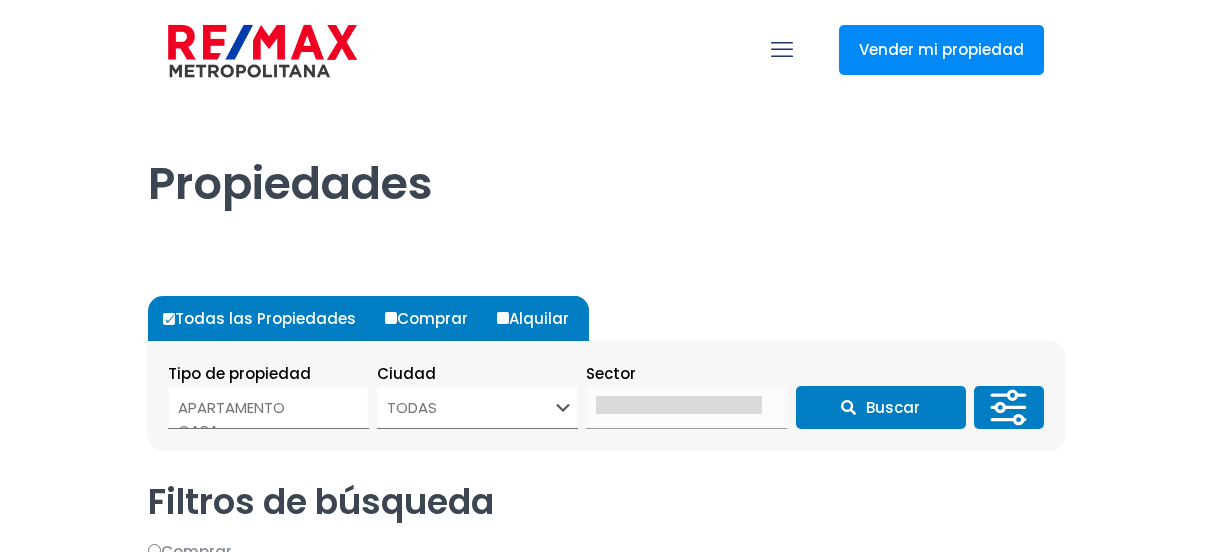 select 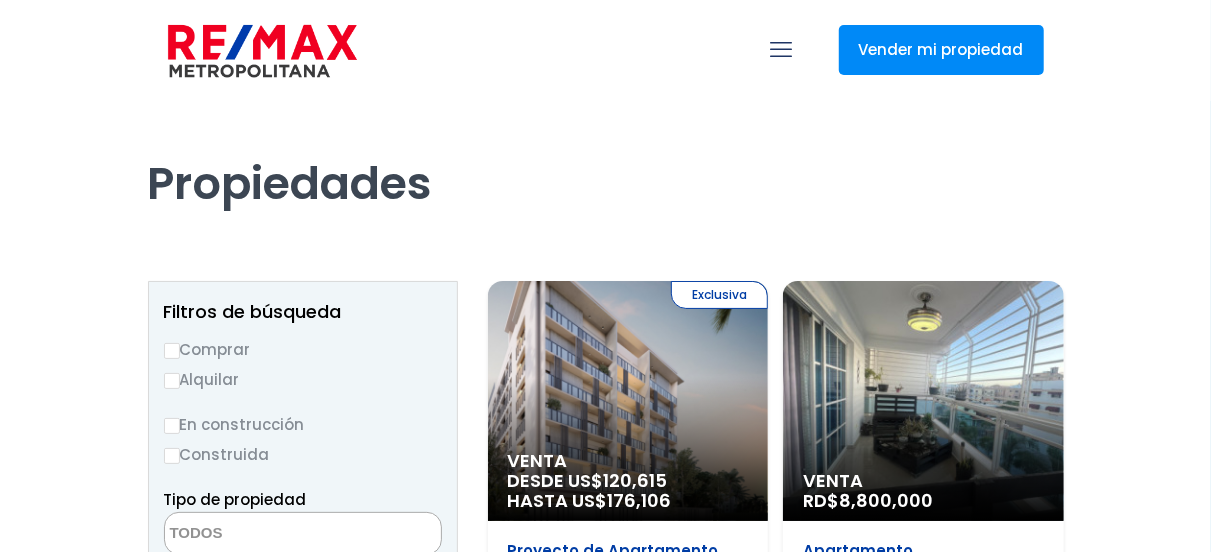 scroll, scrollTop: 0, scrollLeft: 0, axis: both 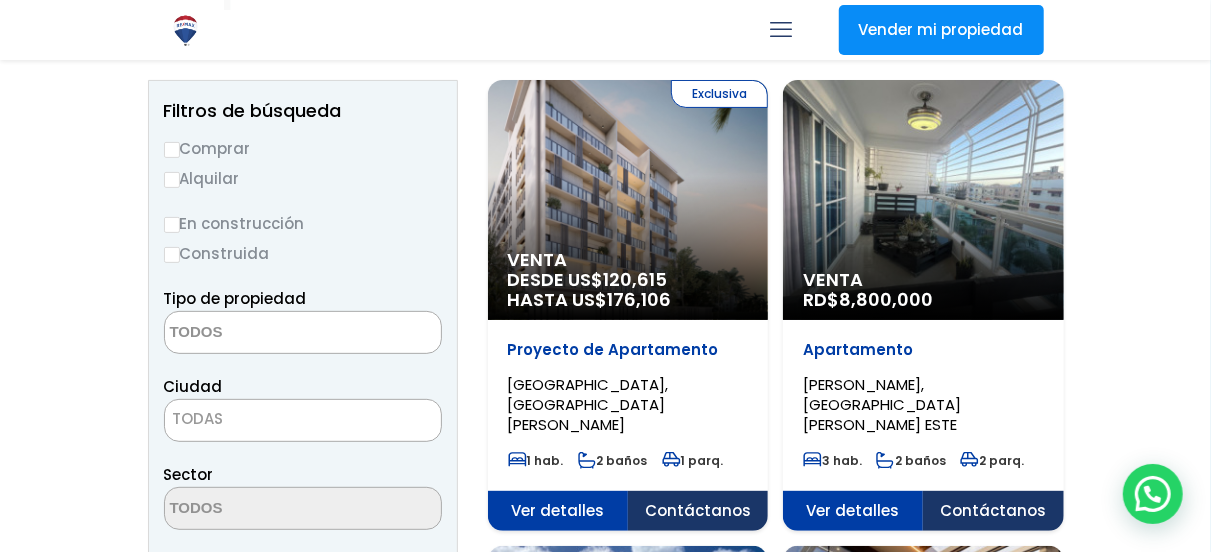 click on "Alquilar" at bounding box center [303, 178] 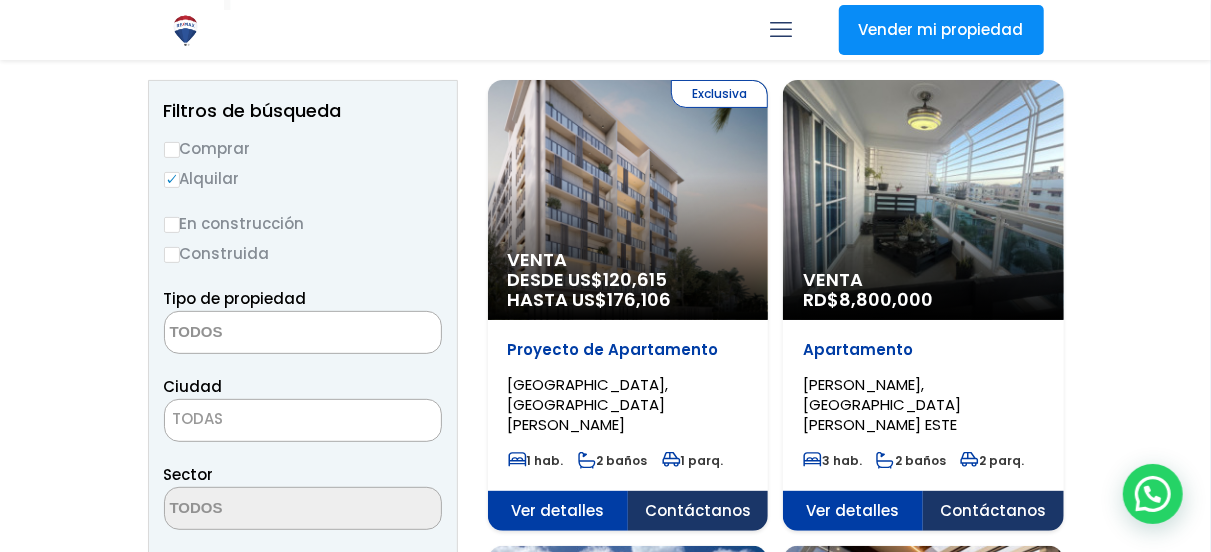 click at bounding box center [262, 333] 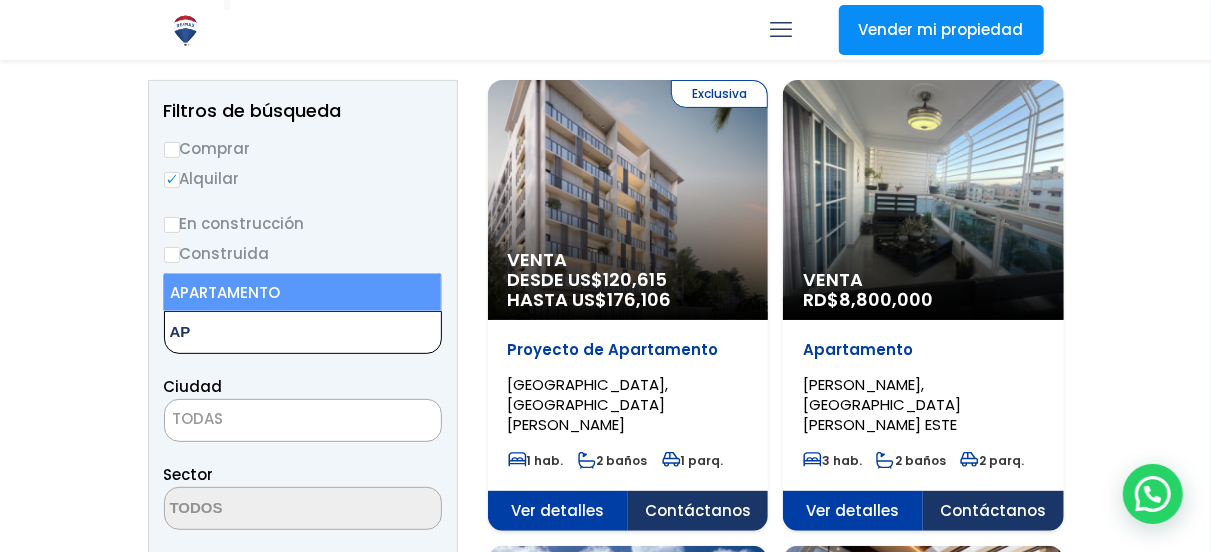 type on "AP" 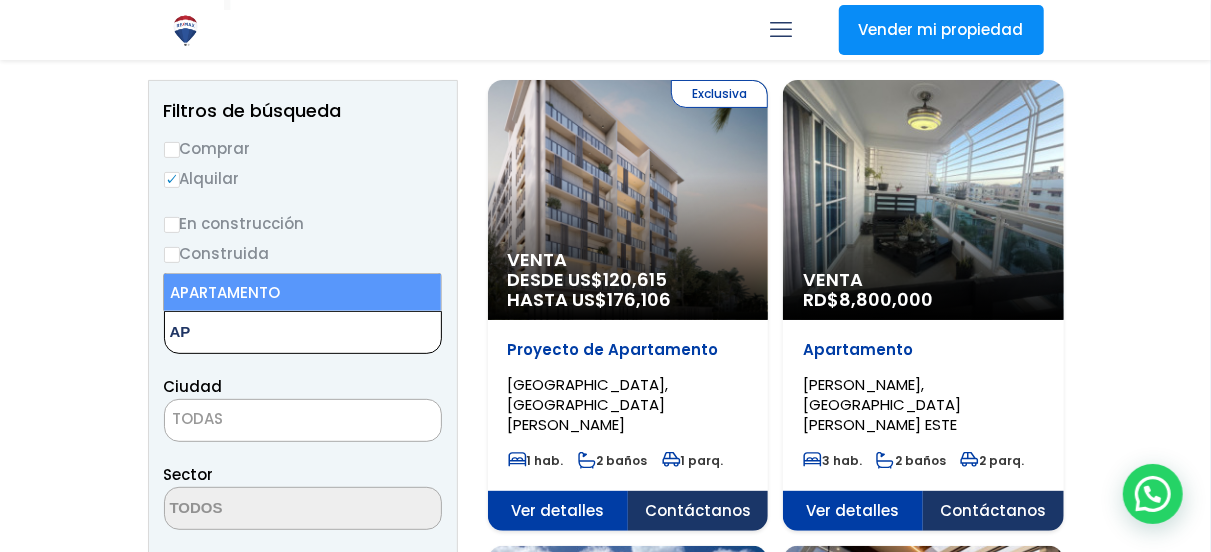 select on "apartment" 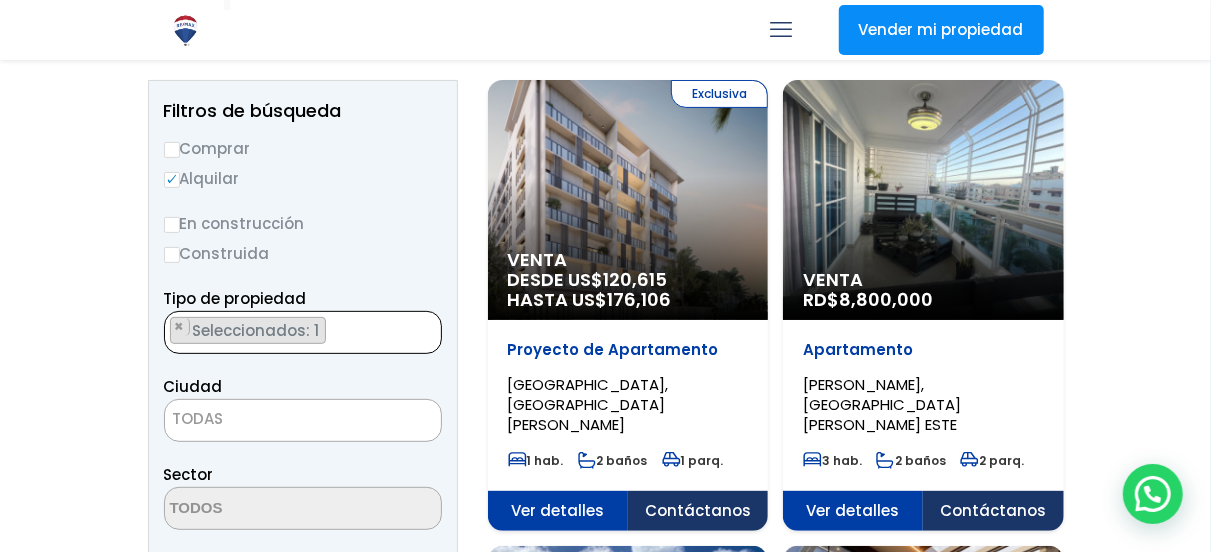 click on "TODAS" at bounding box center [303, 419] 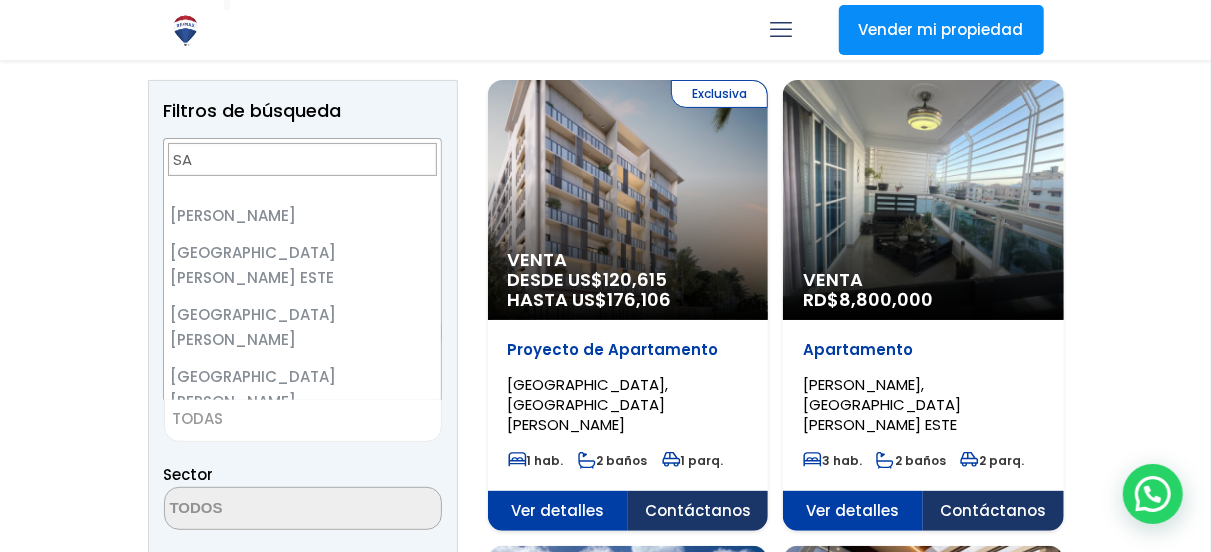 scroll, scrollTop: 0, scrollLeft: 0, axis: both 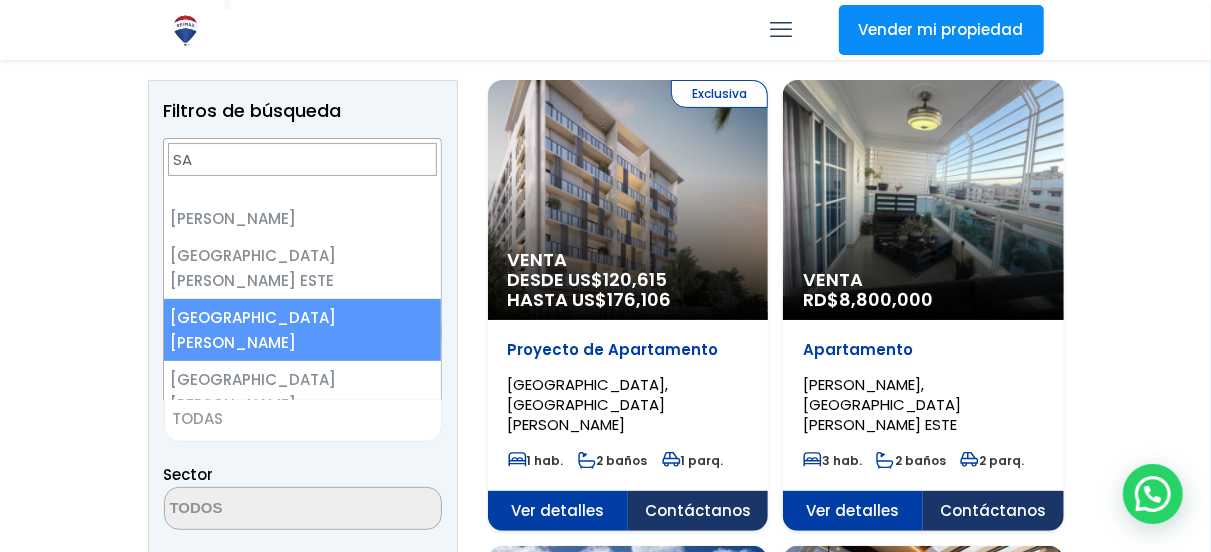 type on "SA" 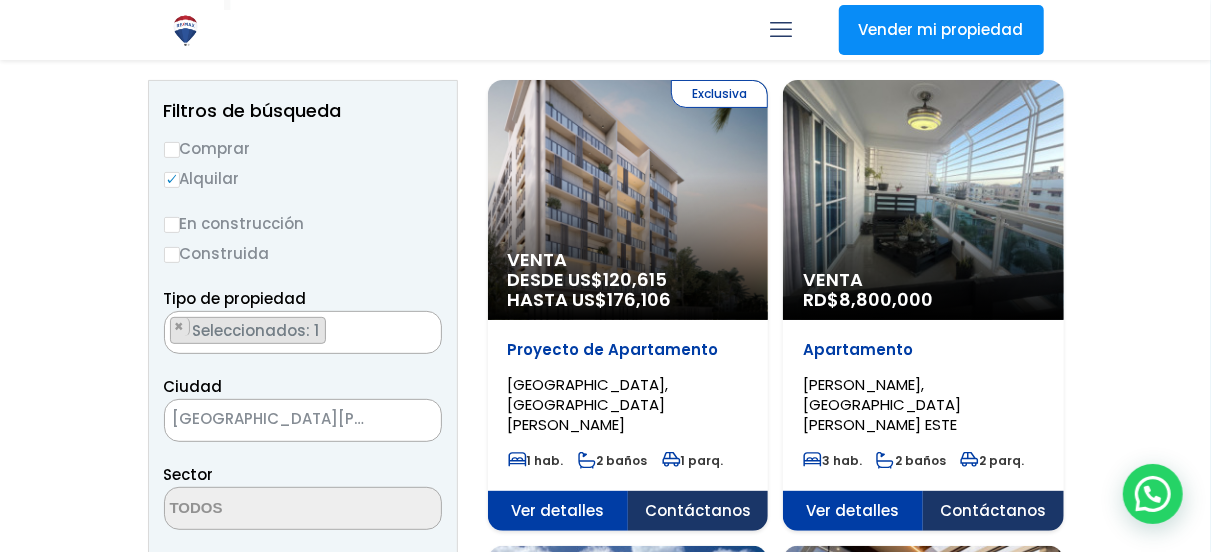 scroll, scrollTop: 400, scrollLeft: 0, axis: vertical 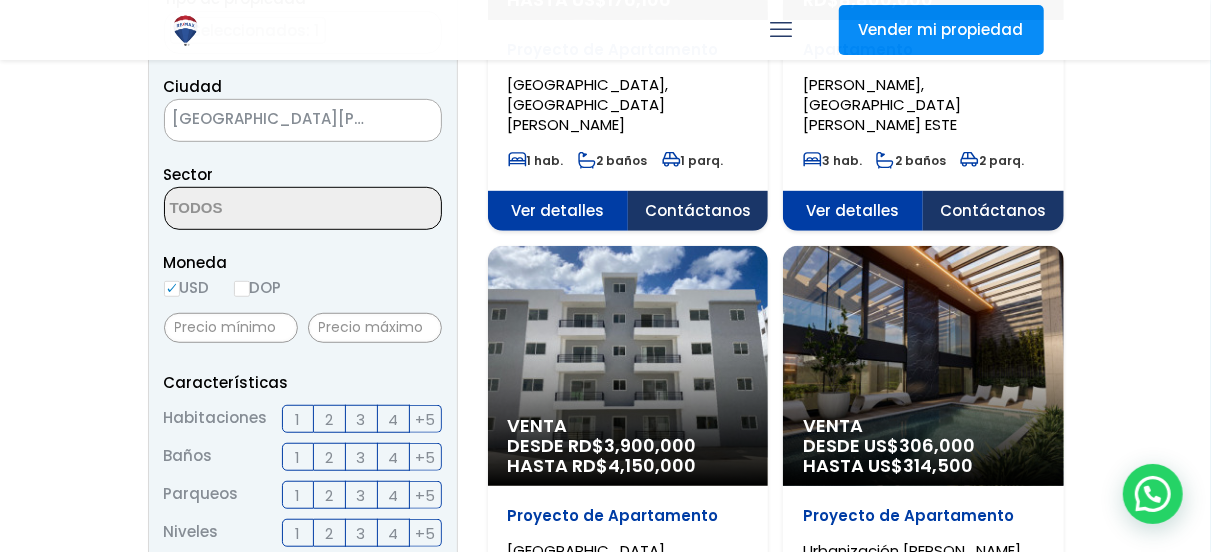 click on "DOP" at bounding box center (242, 289) 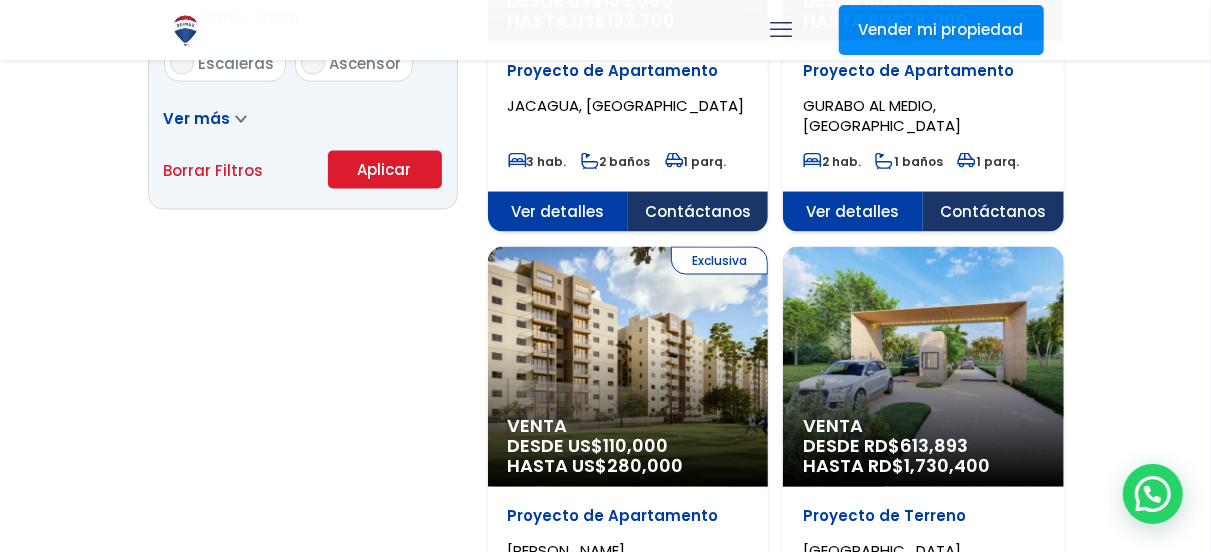 scroll, scrollTop: 1400, scrollLeft: 0, axis: vertical 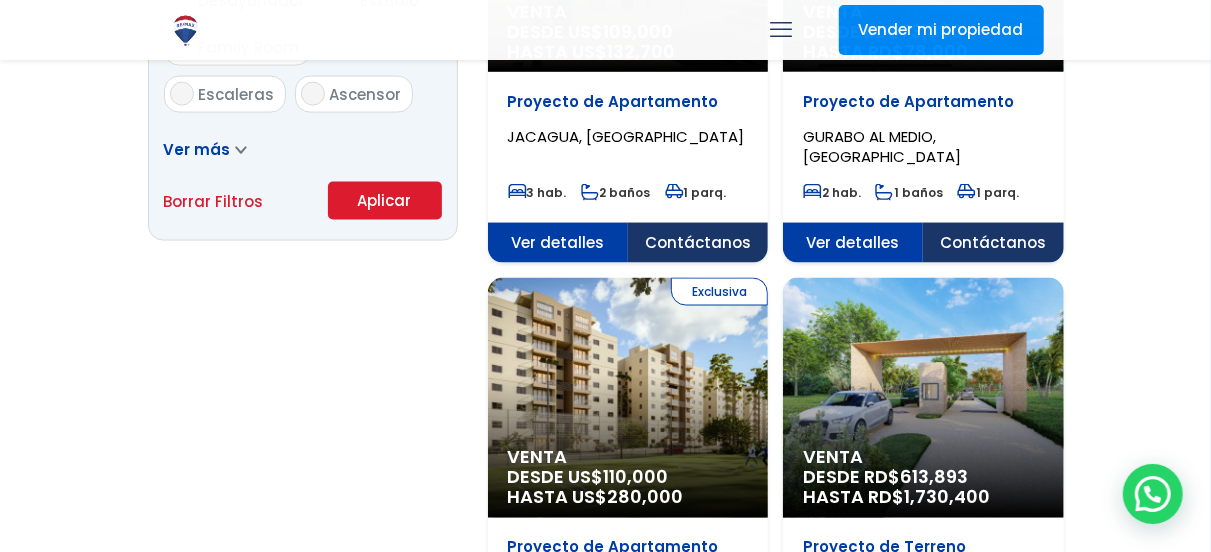 click on "Aplicar" at bounding box center (385, 201) 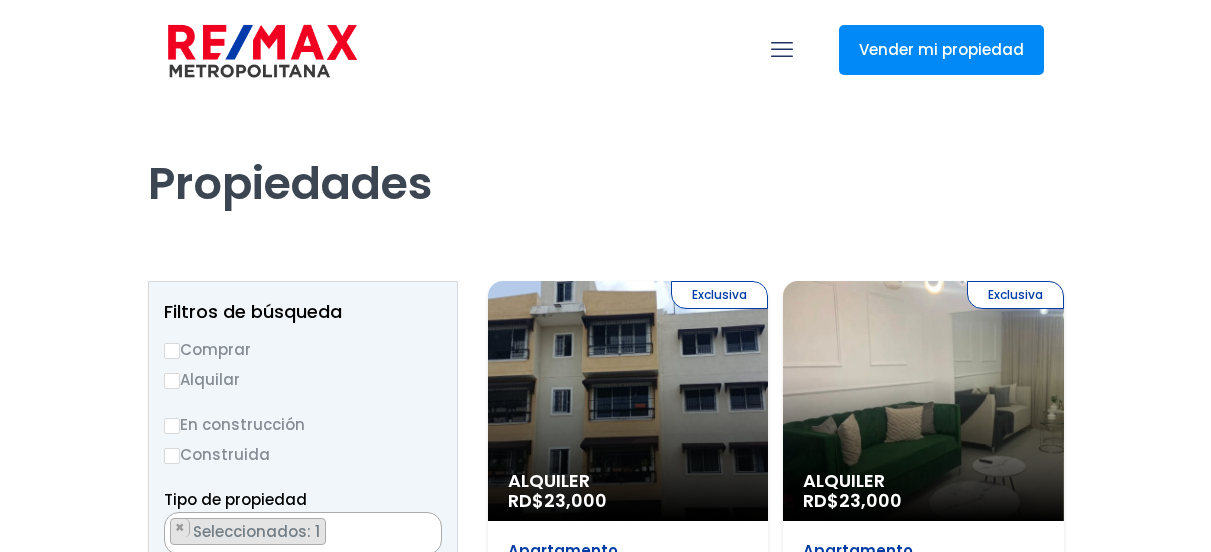 scroll, scrollTop: 0, scrollLeft: 0, axis: both 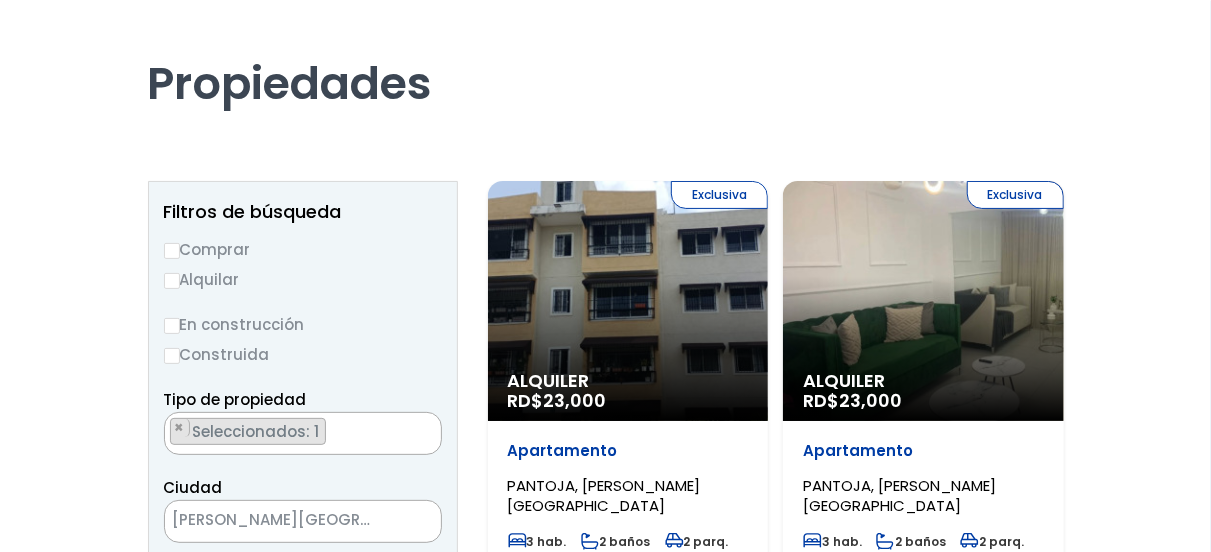 select 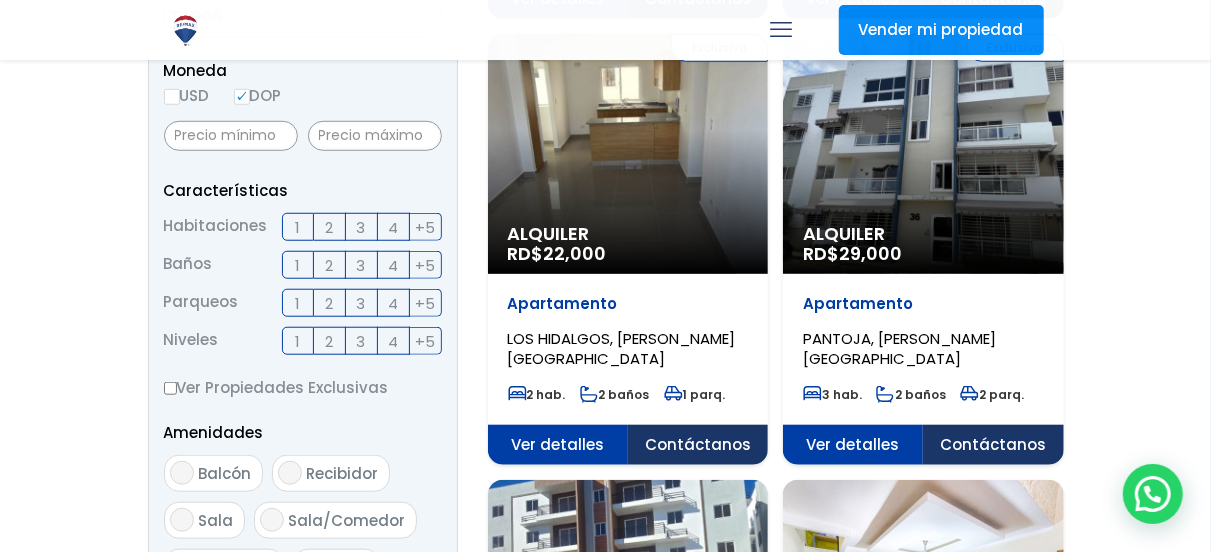 scroll, scrollTop: 700, scrollLeft: 0, axis: vertical 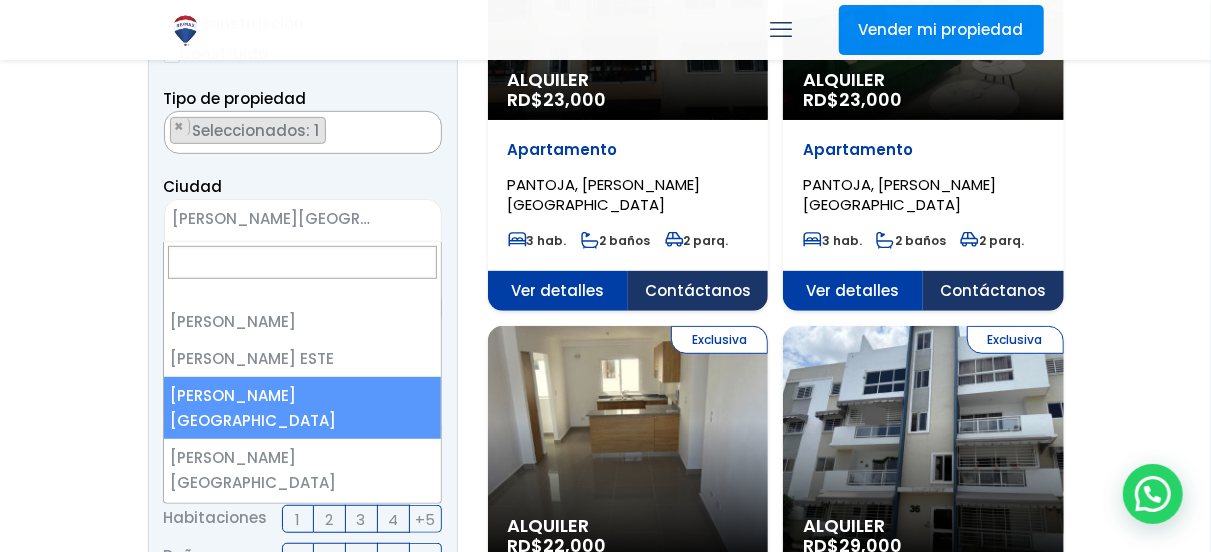 click on "× SANTO DOMINGO OESTE" at bounding box center [303, 220] 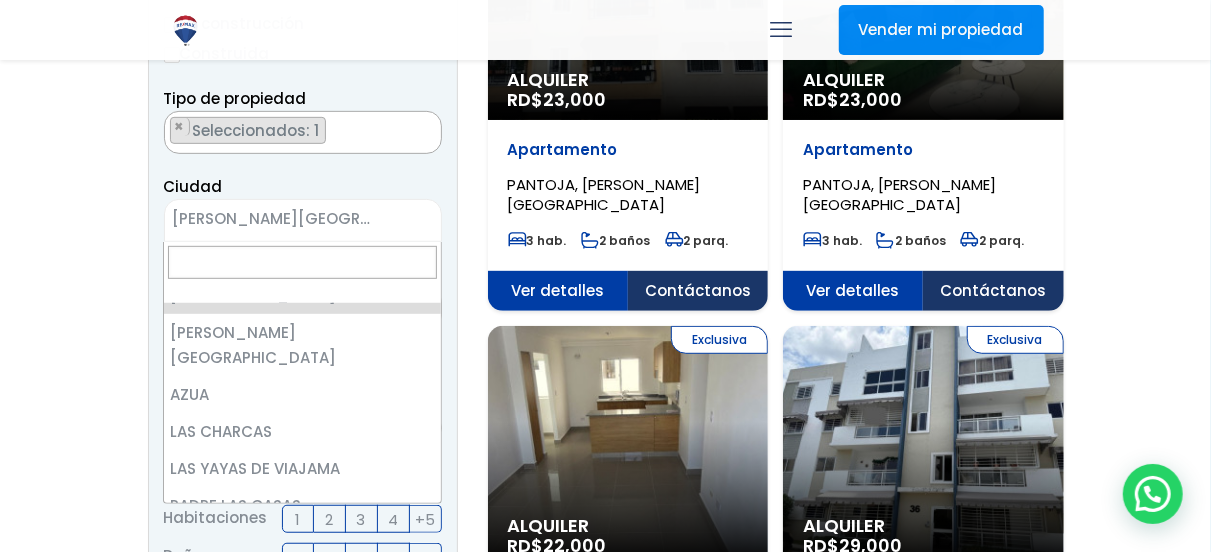 scroll, scrollTop: 0, scrollLeft: 0, axis: both 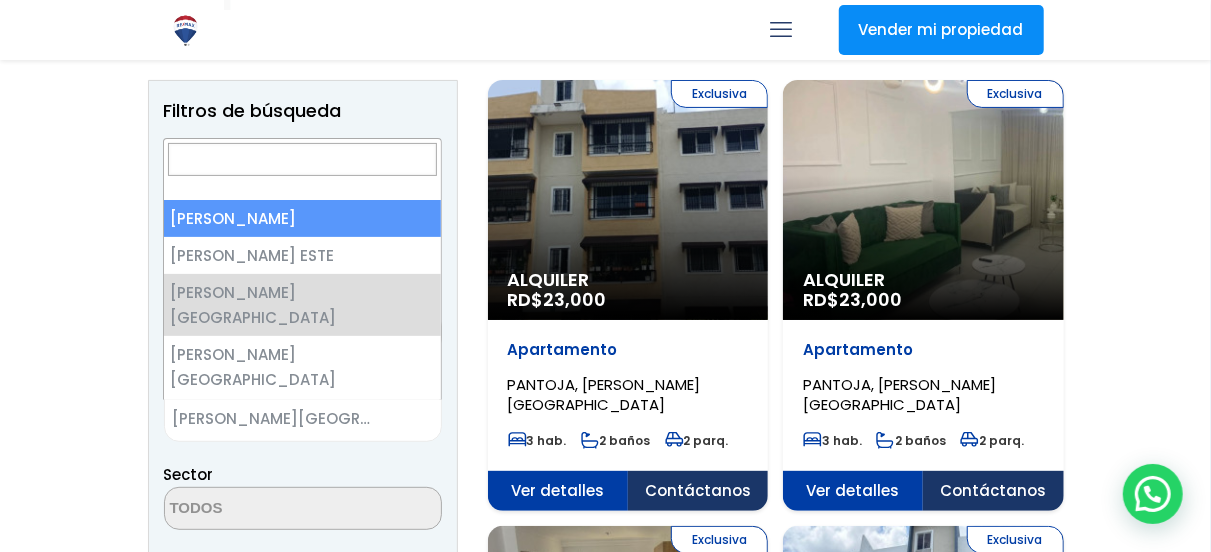 select on "1" 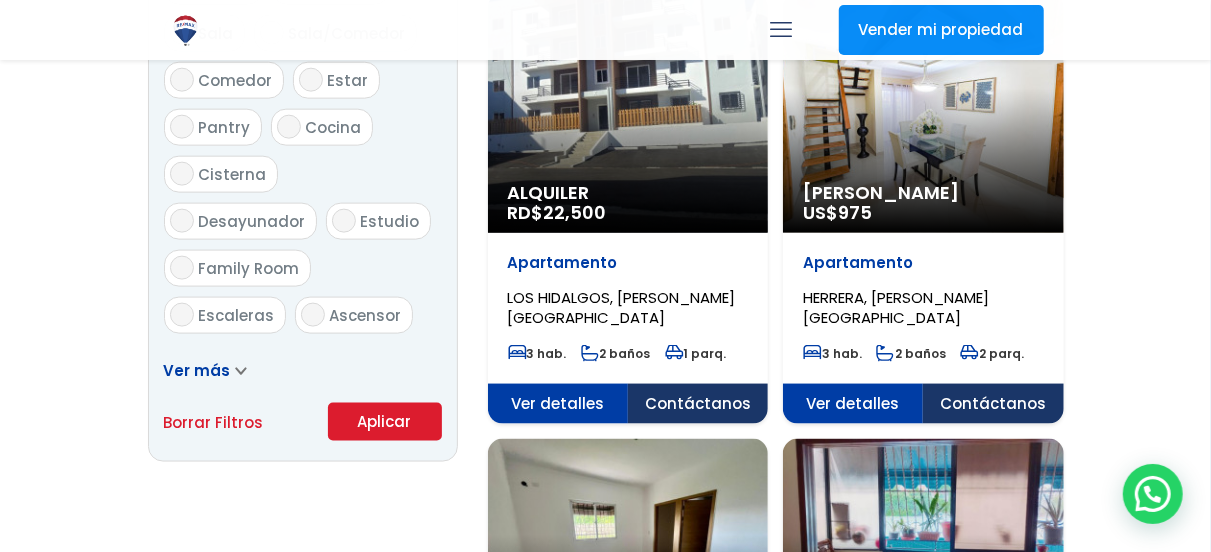 scroll, scrollTop: 1300, scrollLeft: 0, axis: vertical 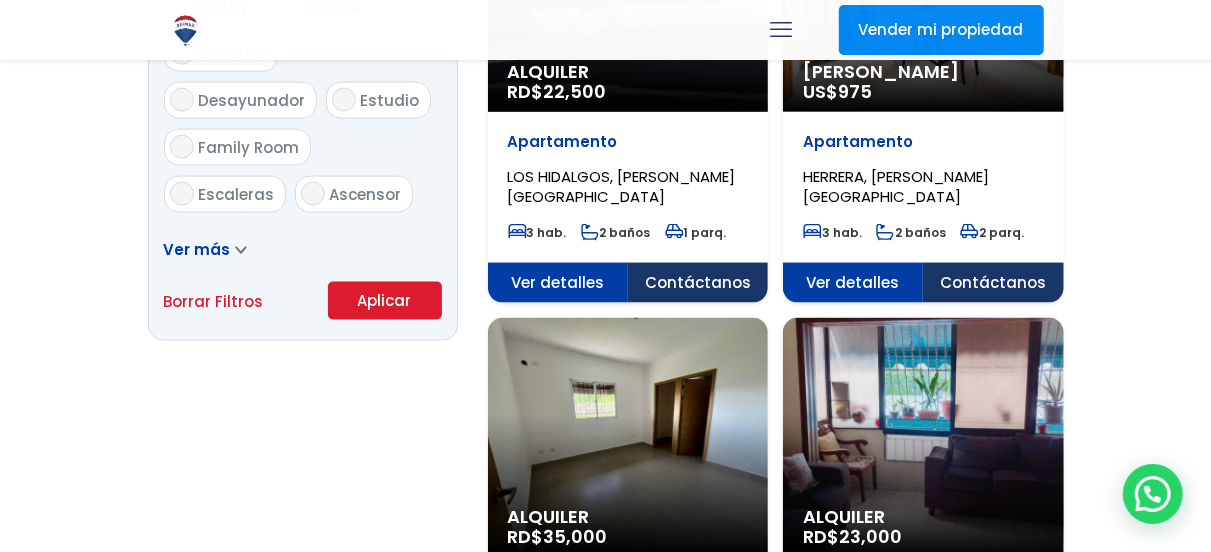 click on "Aplicar" at bounding box center [385, 301] 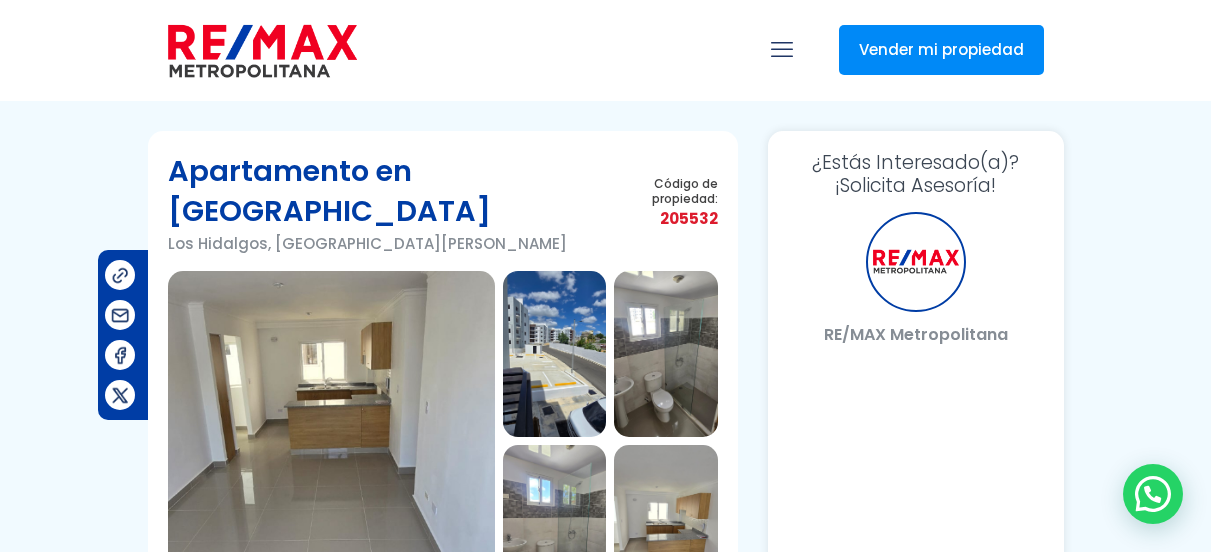 scroll, scrollTop: 0, scrollLeft: 0, axis: both 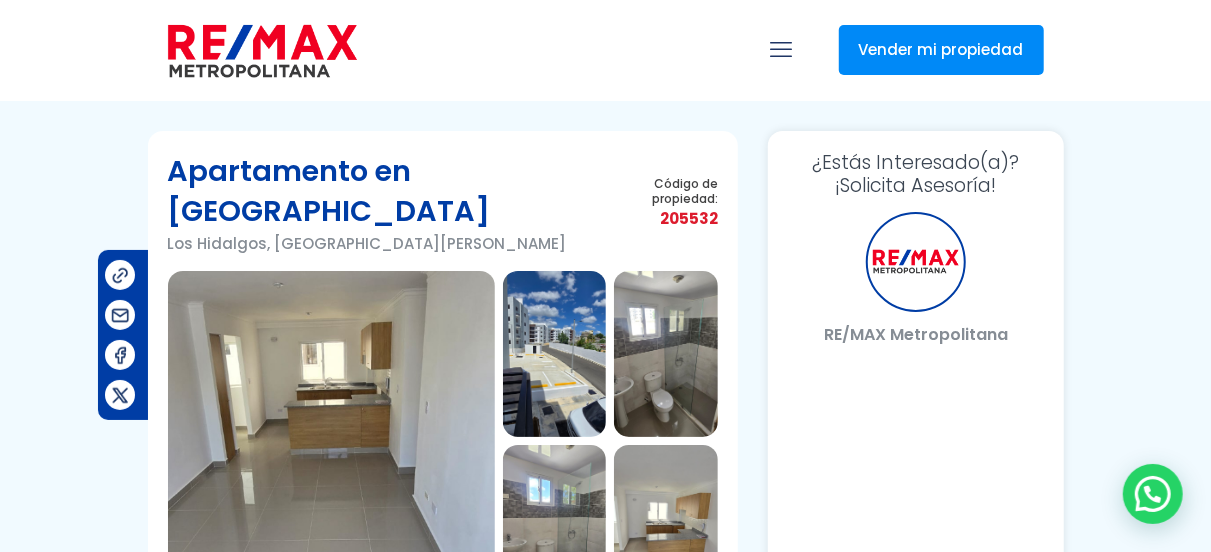 select on "DO" 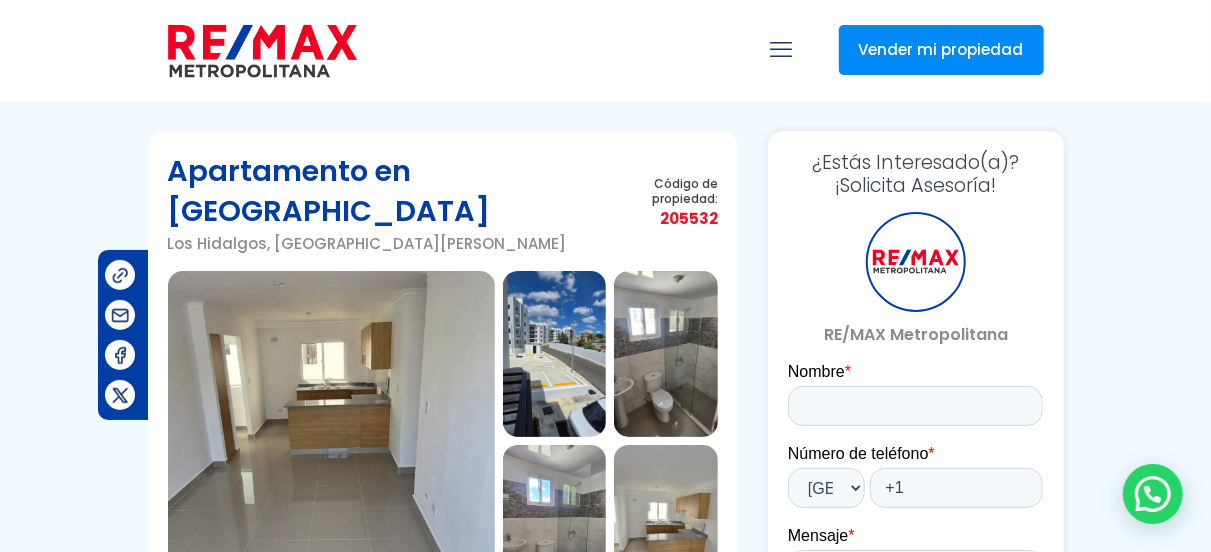 scroll, scrollTop: 0, scrollLeft: 0, axis: both 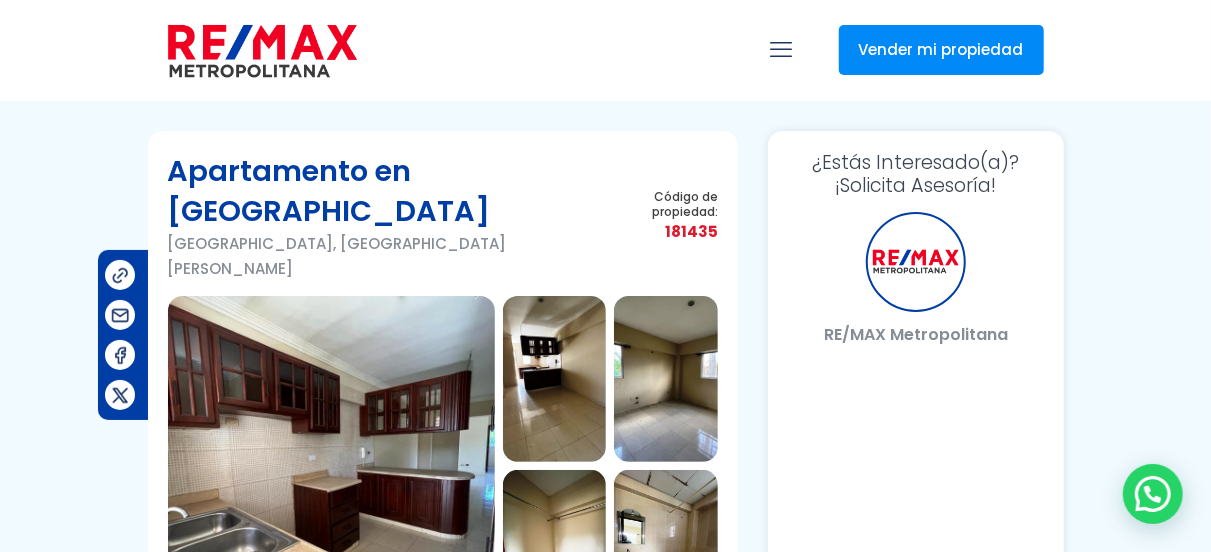 select on "DO" 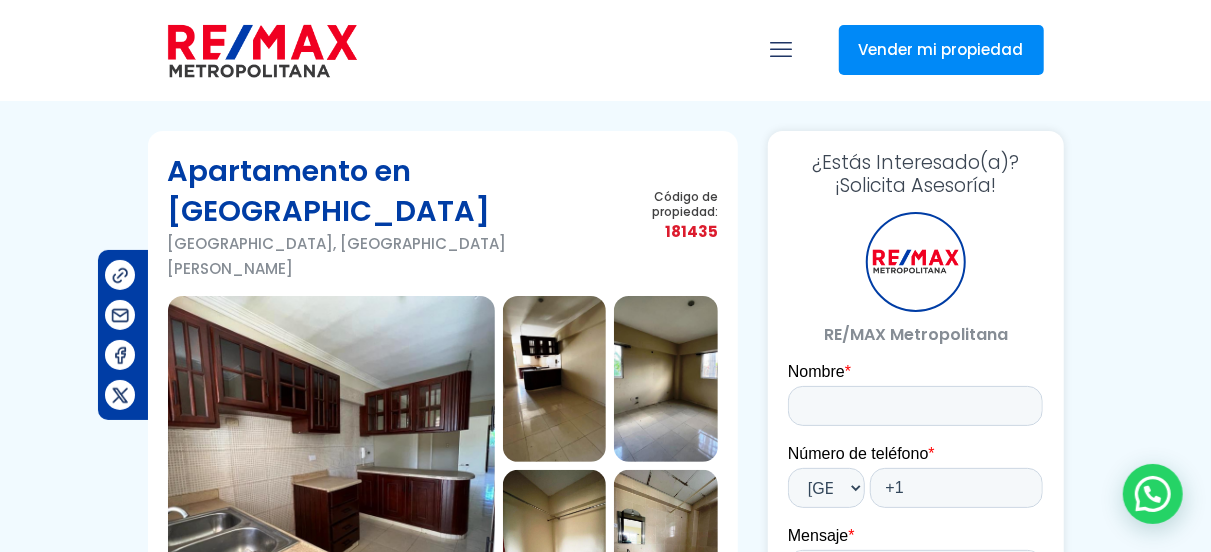 scroll, scrollTop: 0, scrollLeft: 0, axis: both 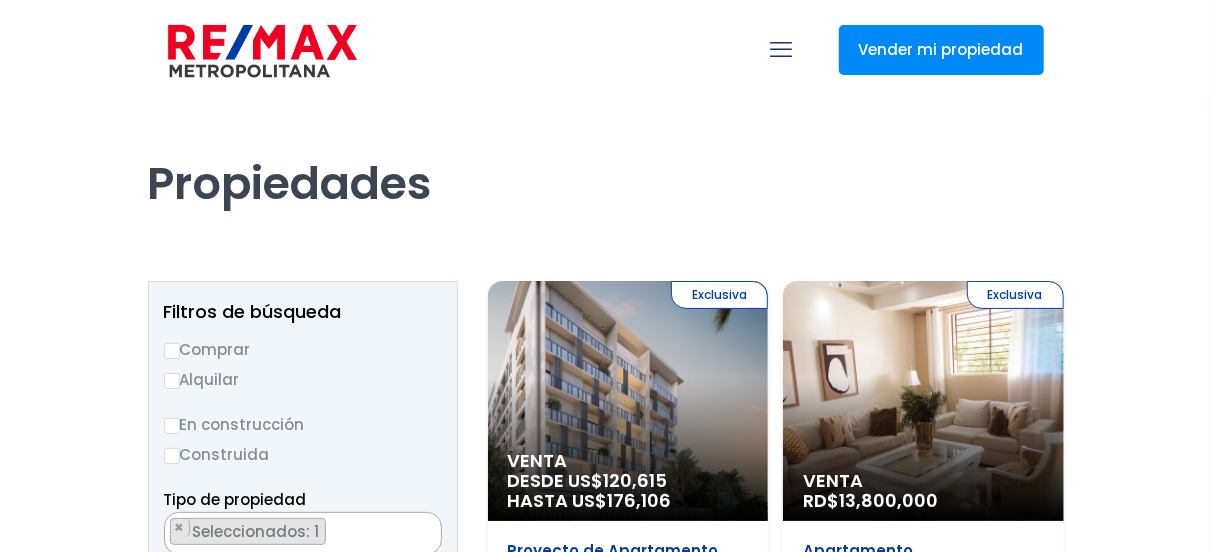 select 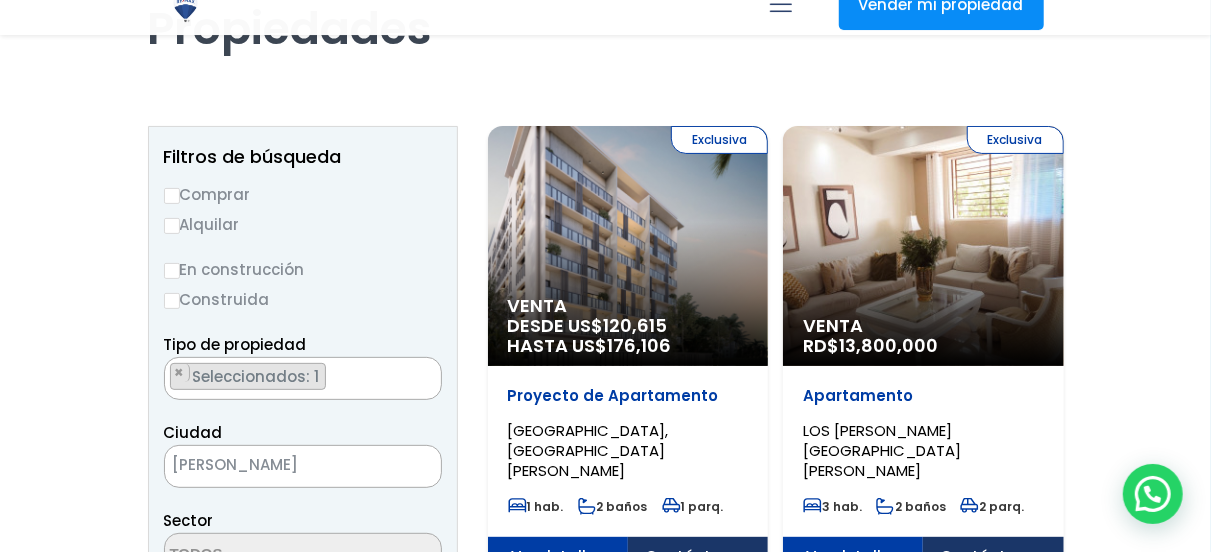 scroll, scrollTop: 200, scrollLeft: 0, axis: vertical 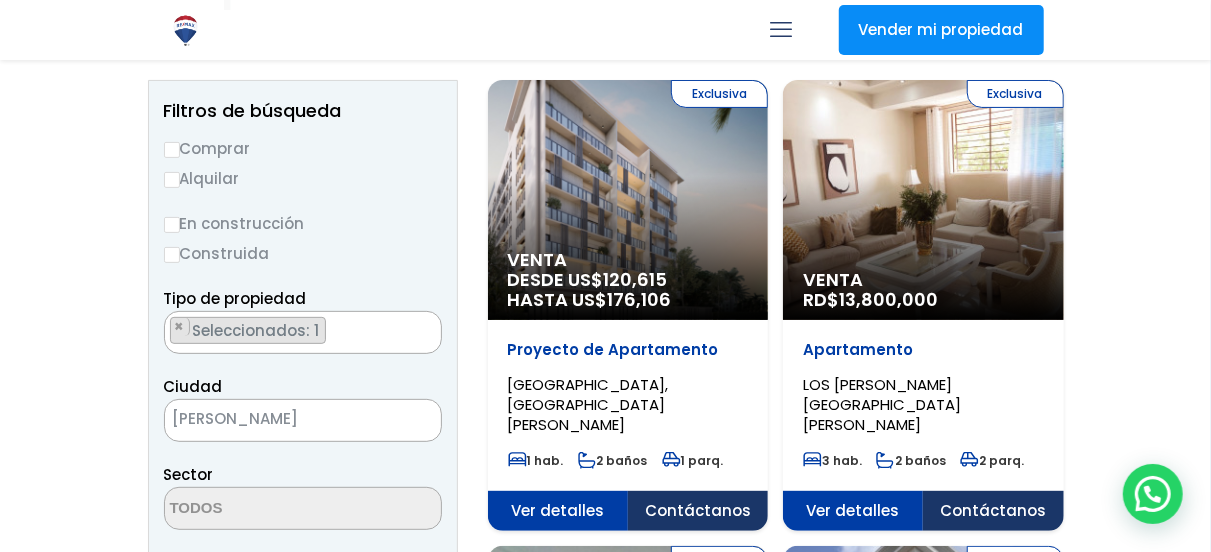 click on "Alquilar" at bounding box center [303, 178] 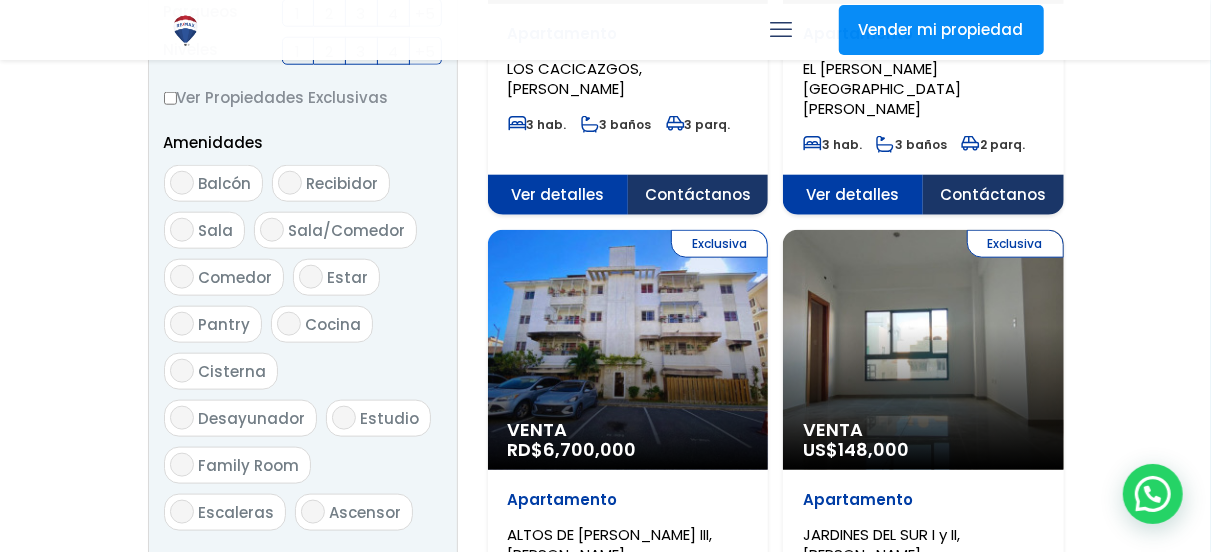 scroll, scrollTop: 1200, scrollLeft: 0, axis: vertical 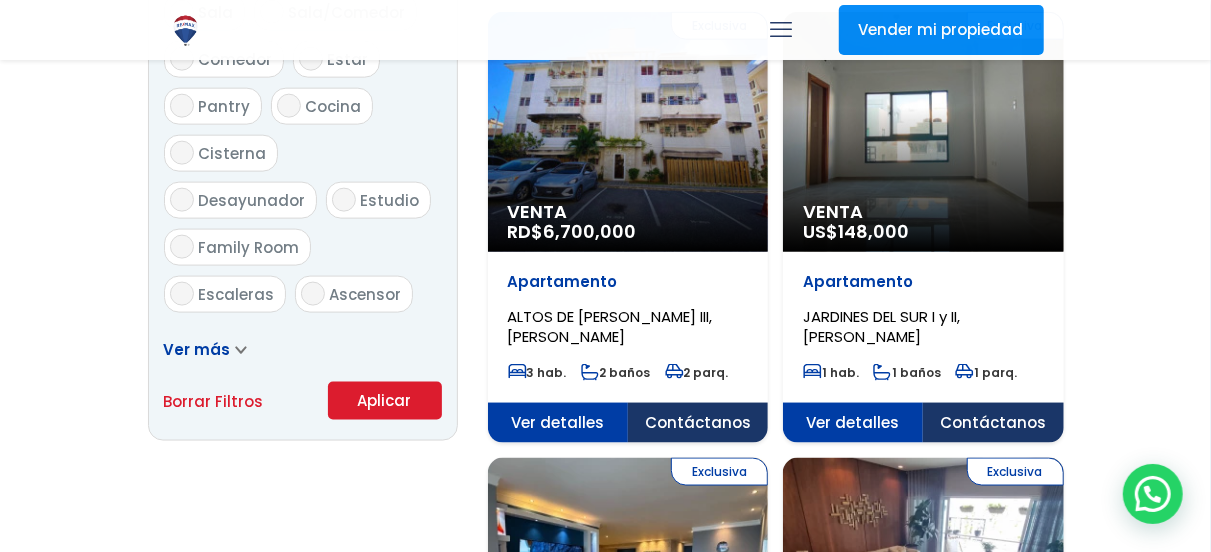 click on "Aplicar" at bounding box center [385, 401] 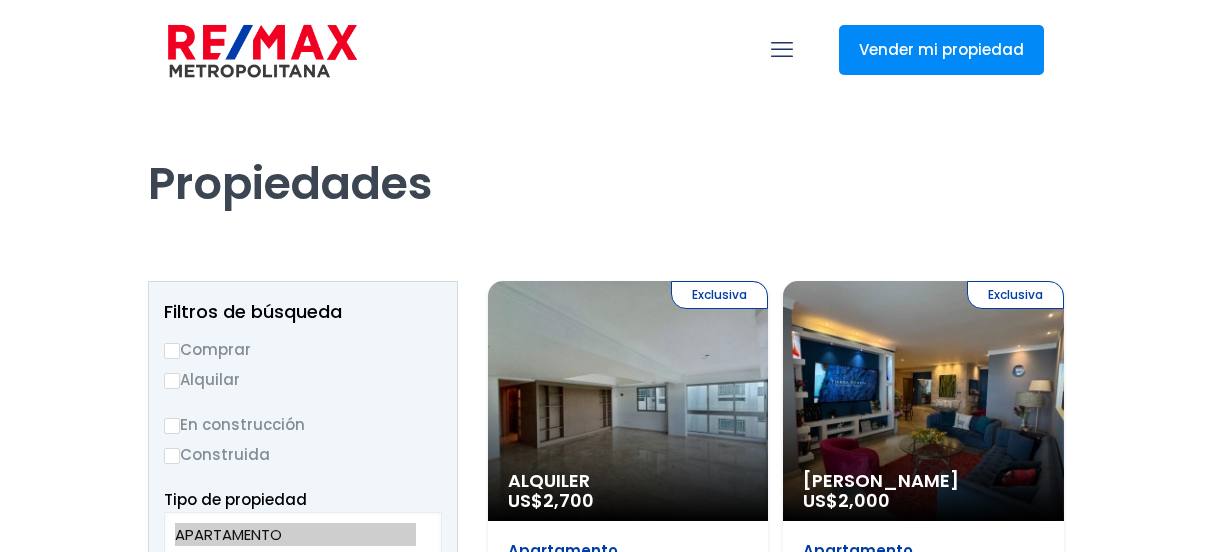 scroll, scrollTop: 0, scrollLeft: 0, axis: both 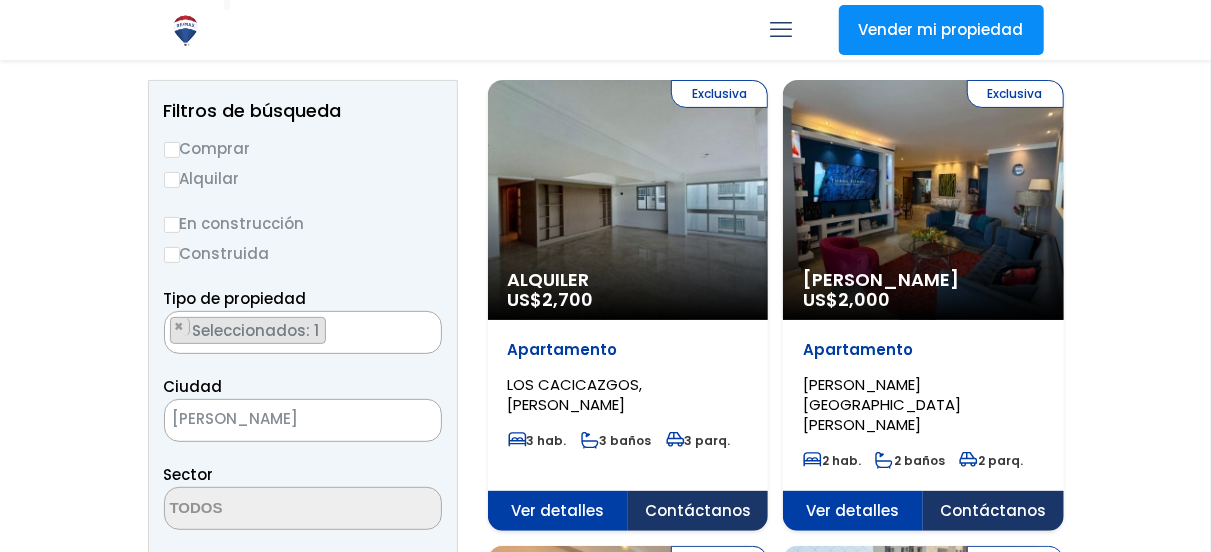 select 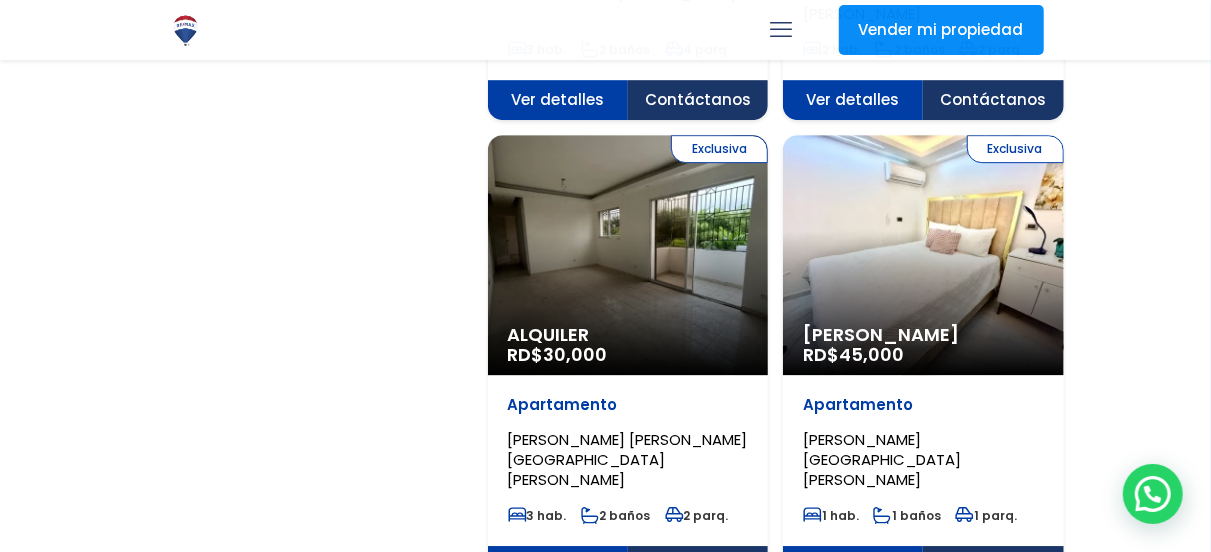 scroll, scrollTop: 2900, scrollLeft: 0, axis: vertical 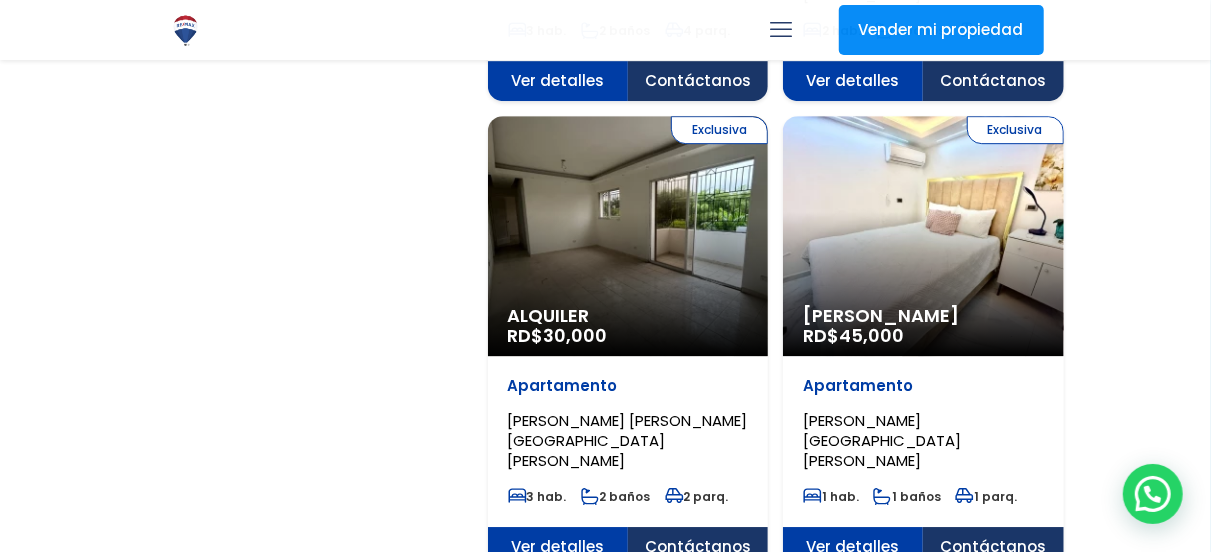 click on "Exclusiva
Alquiler
RD$  30,000" at bounding box center (628, -2500) 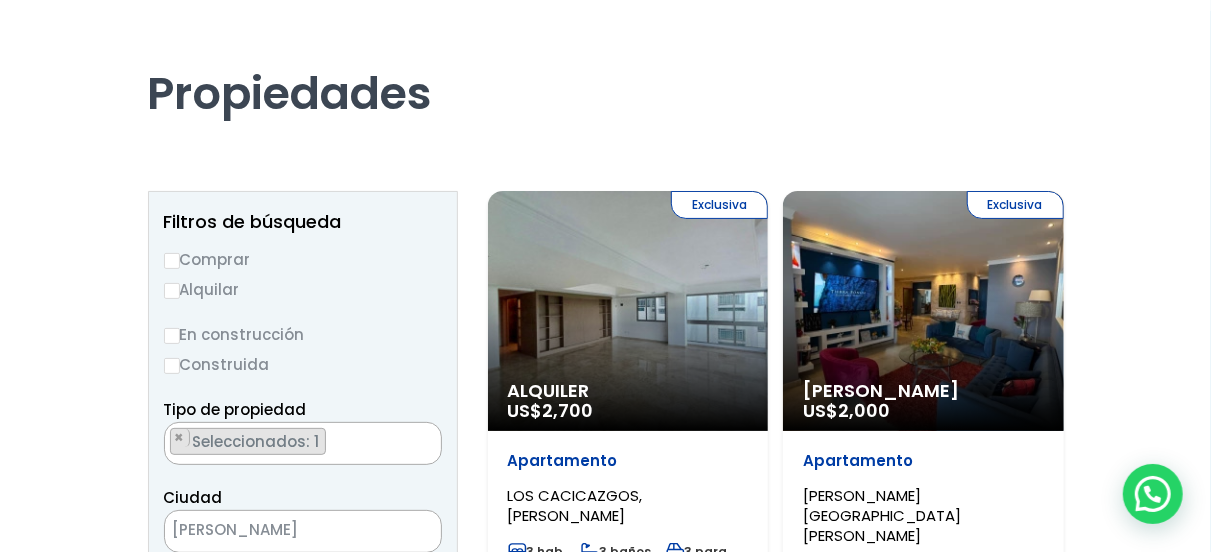 scroll, scrollTop: 0, scrollLeft: 0, axis: both 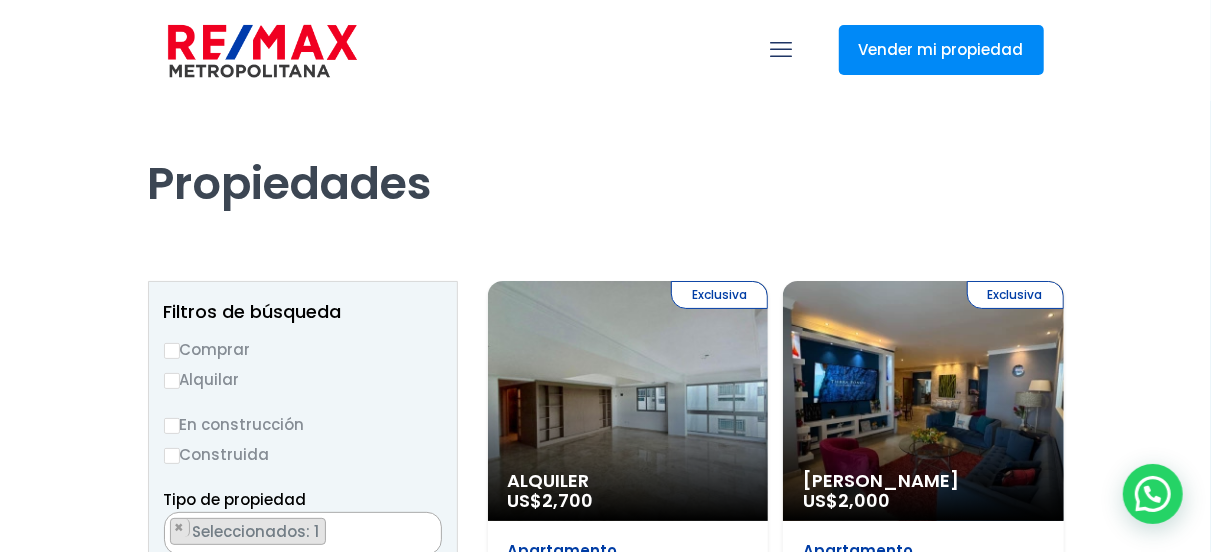 click at bounding box center (782, 49) 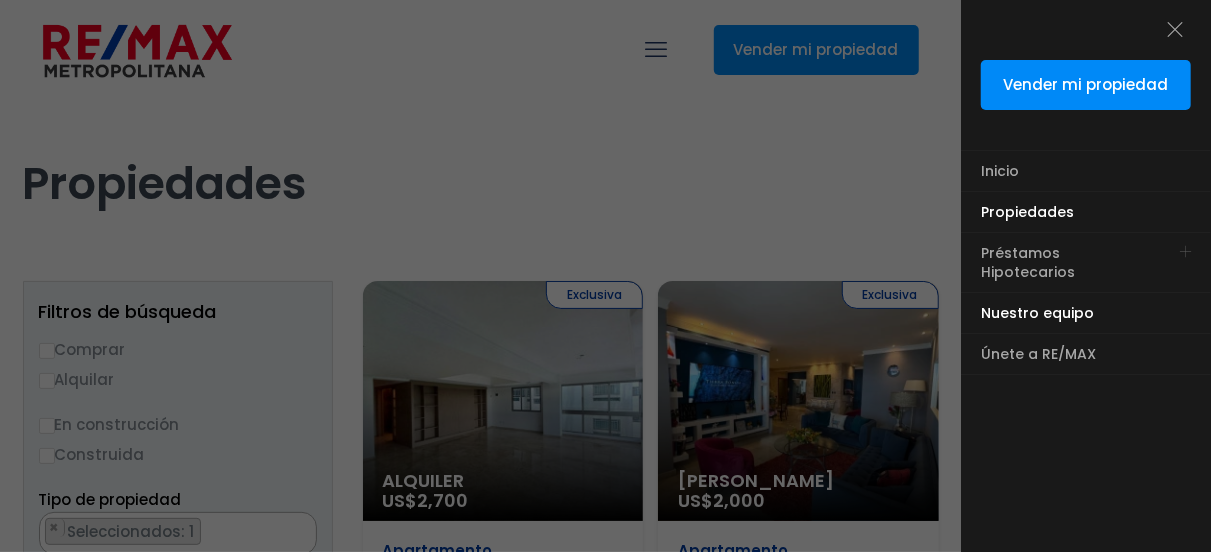 click on "Nuestro equipo" at bounding box center (1037, 313) 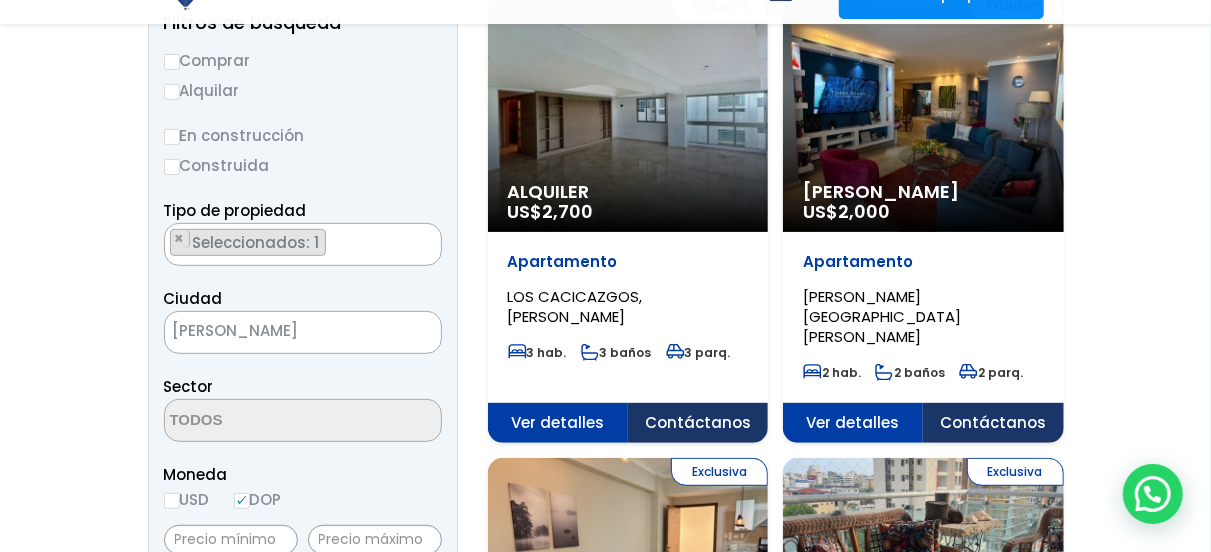 scroll, scrollTop: 400, scrollLeft: 0, axis: vertical 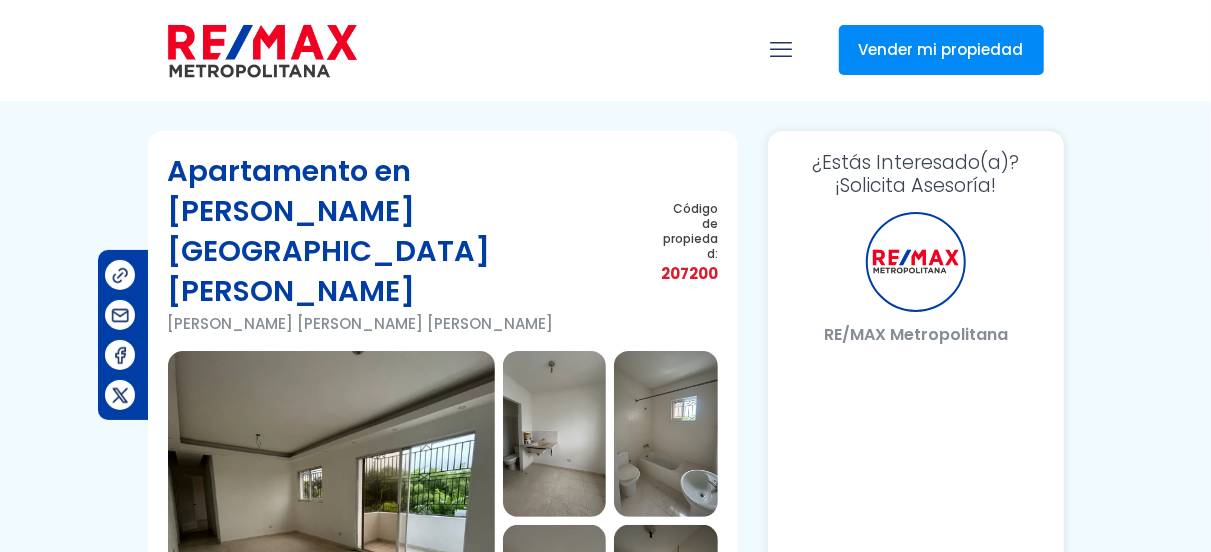 select on "DO" 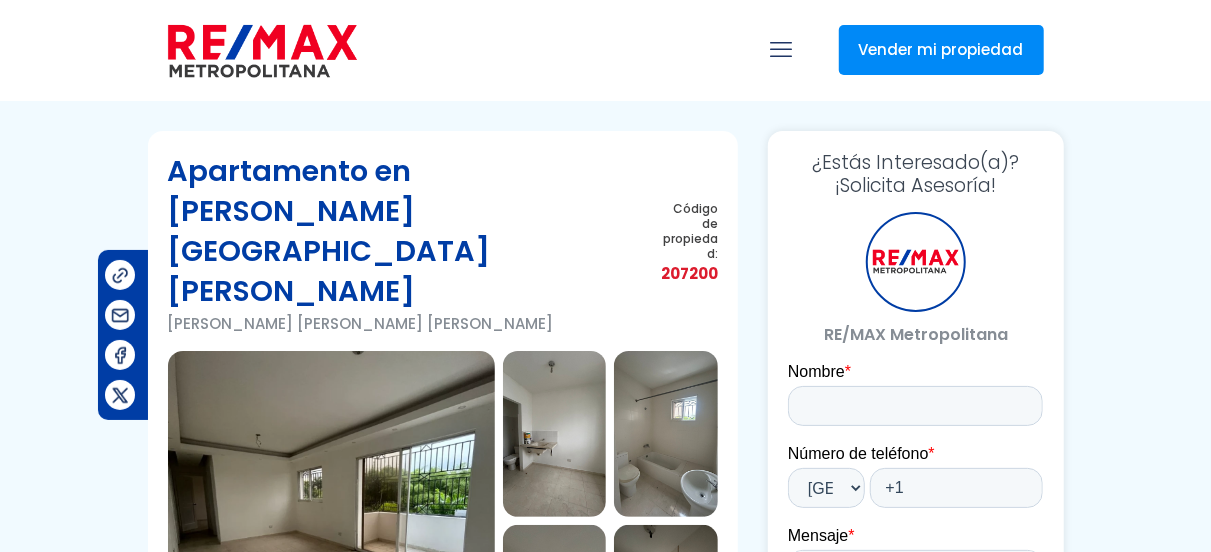 scroll, scrollTop: 0, scrollLeft: 0, axis: both 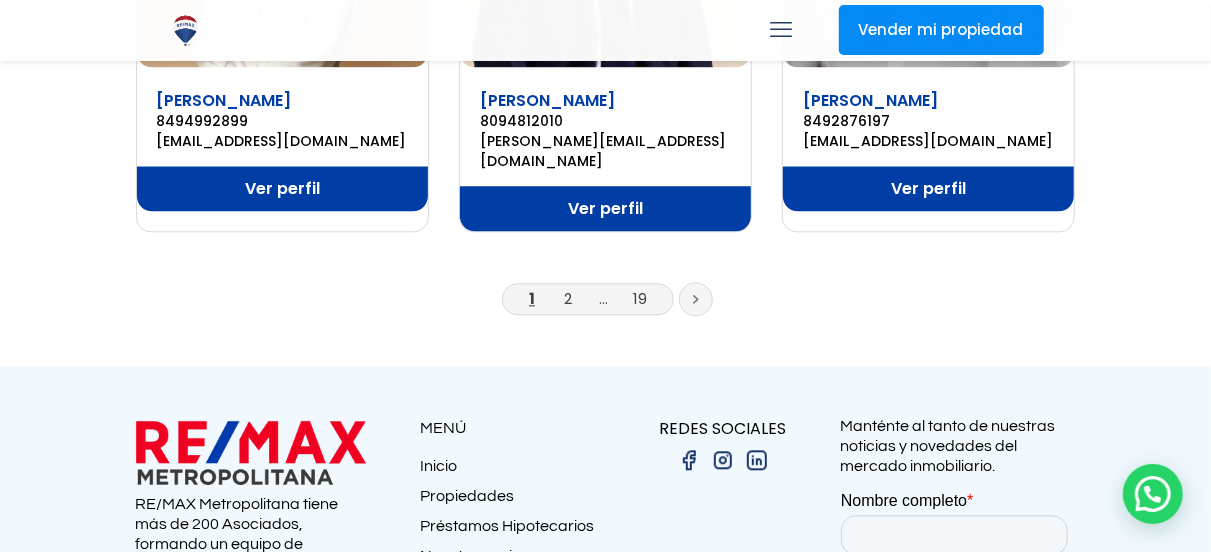 click on "2" at bounding box center (568, 298) 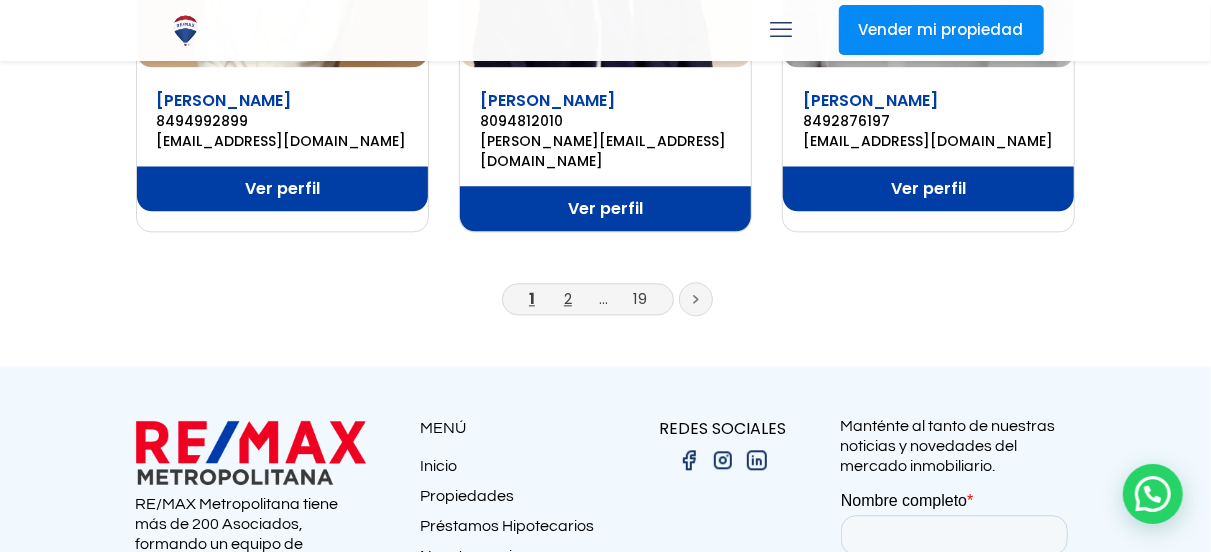 click on "2" at bounding box center [568, 298] 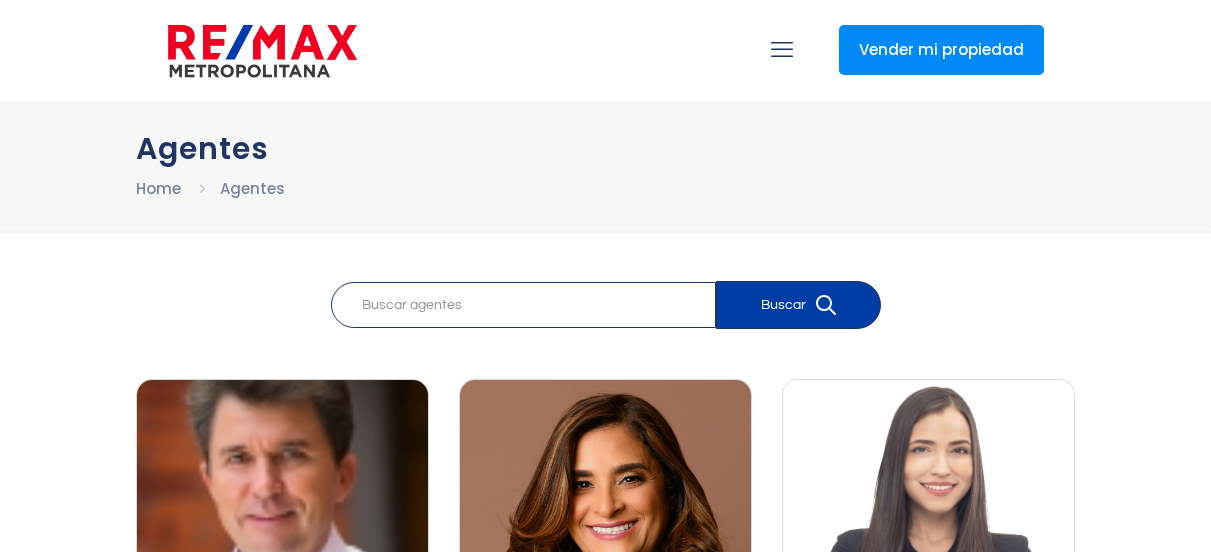 scroll, scrollTop: 0, scrollLeft: 0, axis: both 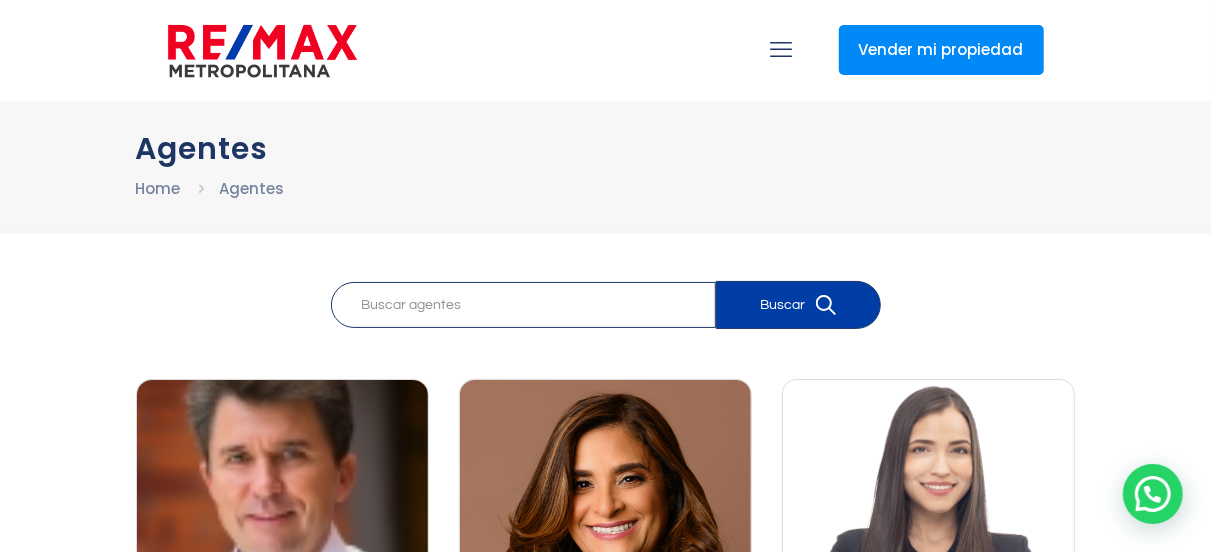 click on "Buscar" at bounding box center (606, 305) 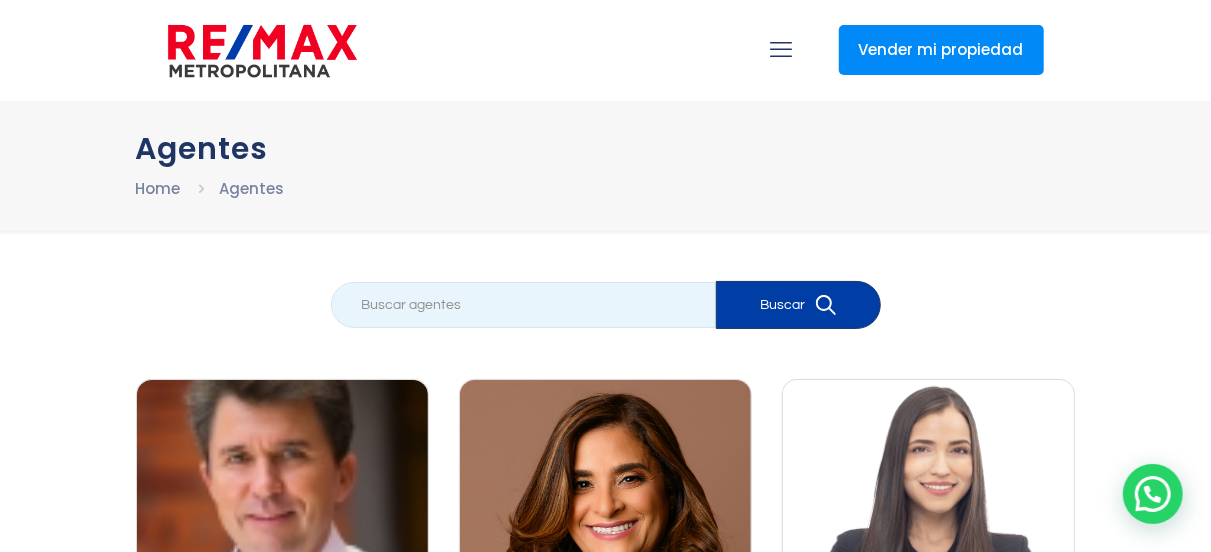 click at bounding box center [523, 305] 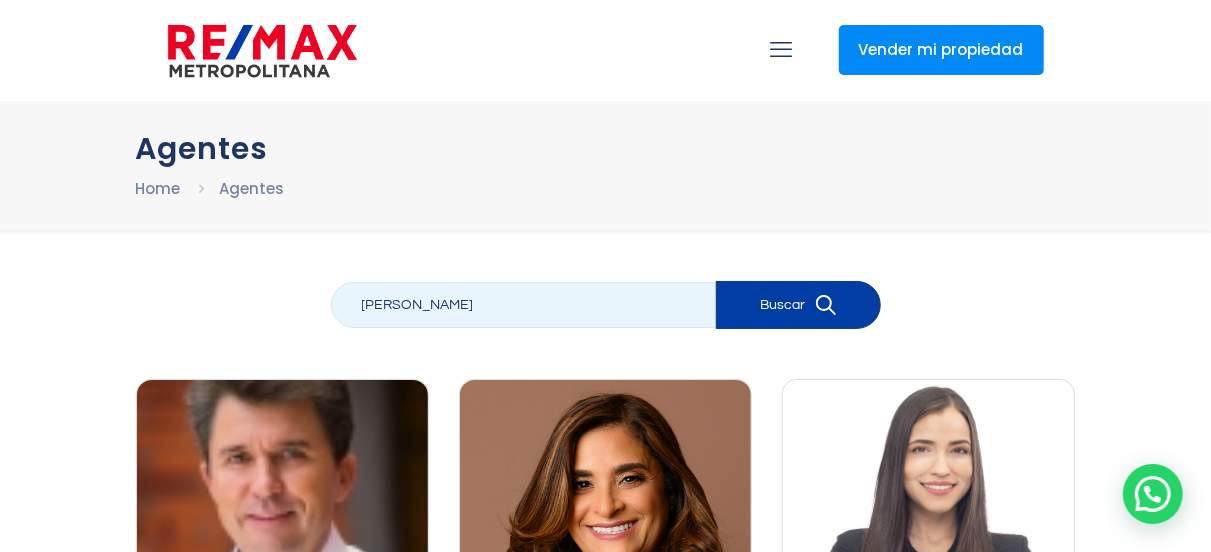 type on "[PERSON_NAME]" 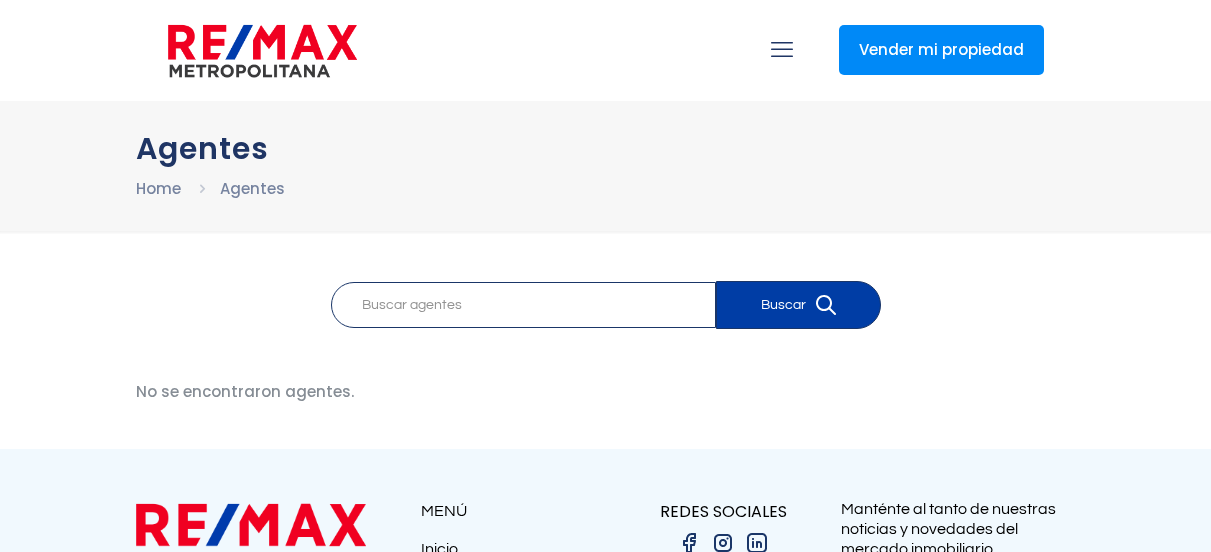 scroll, scrollTop: 0, scrollLeft: 0, axis: both 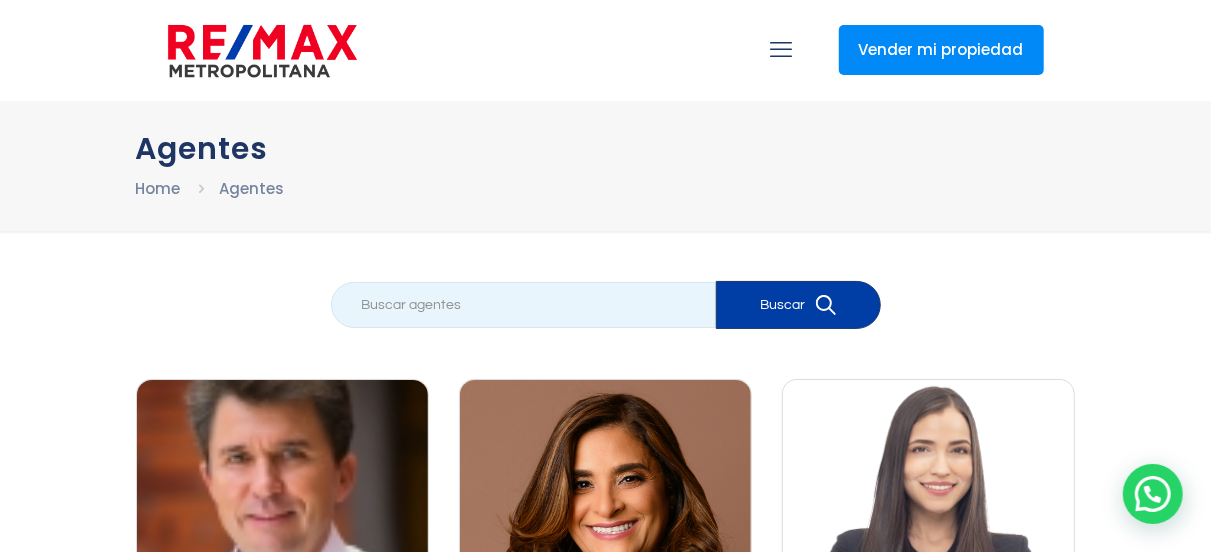 click at bounding box center (523, 305) 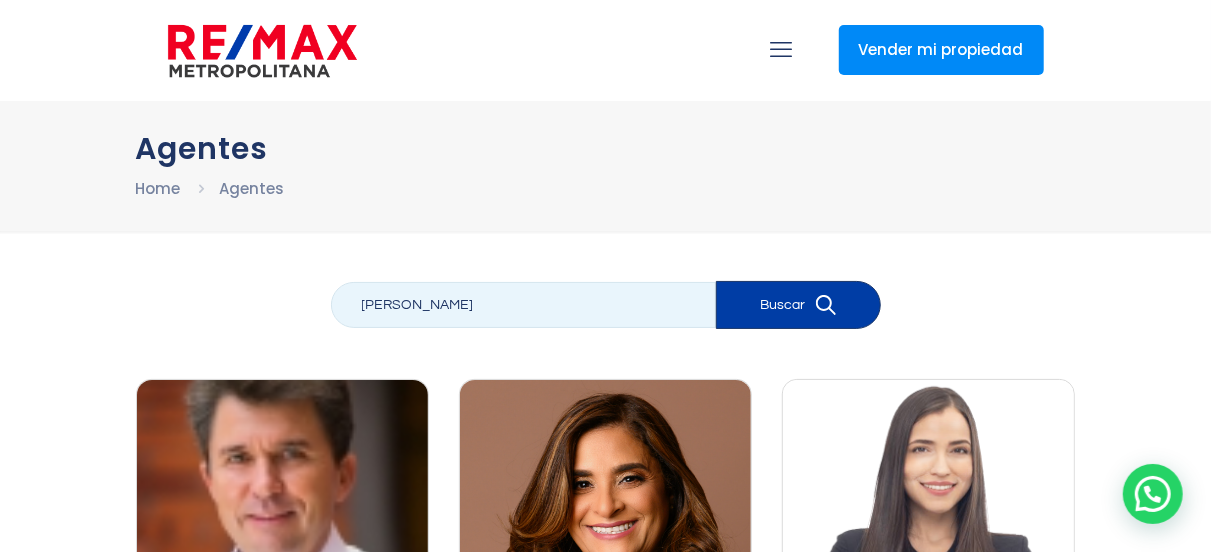 type on "DOMINGUEZ" 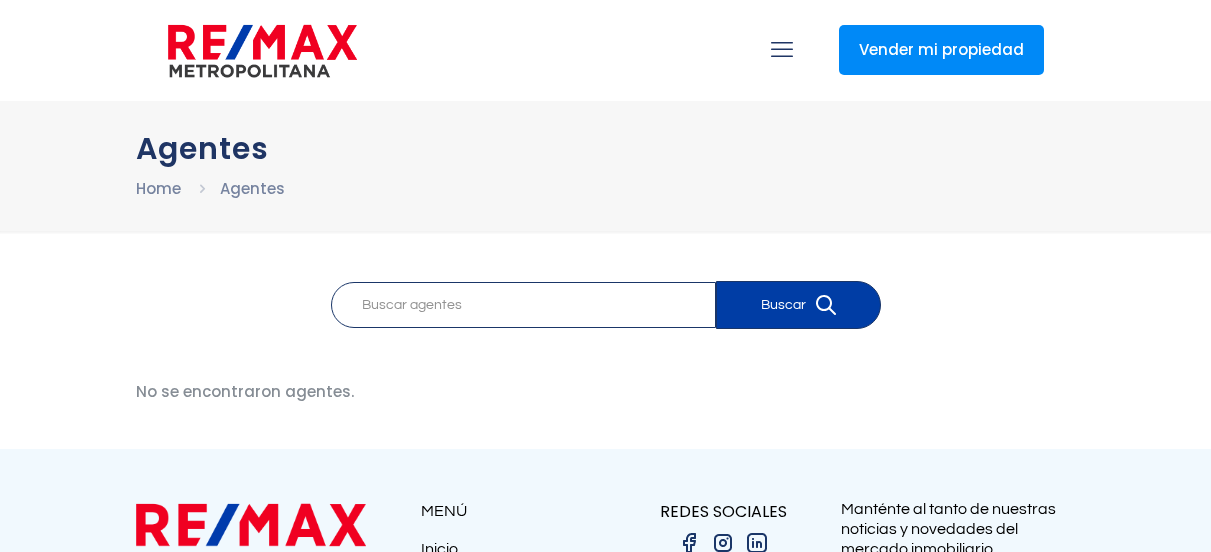 scroll, scrollTop: 0, scrollLeft: 0, axis: both 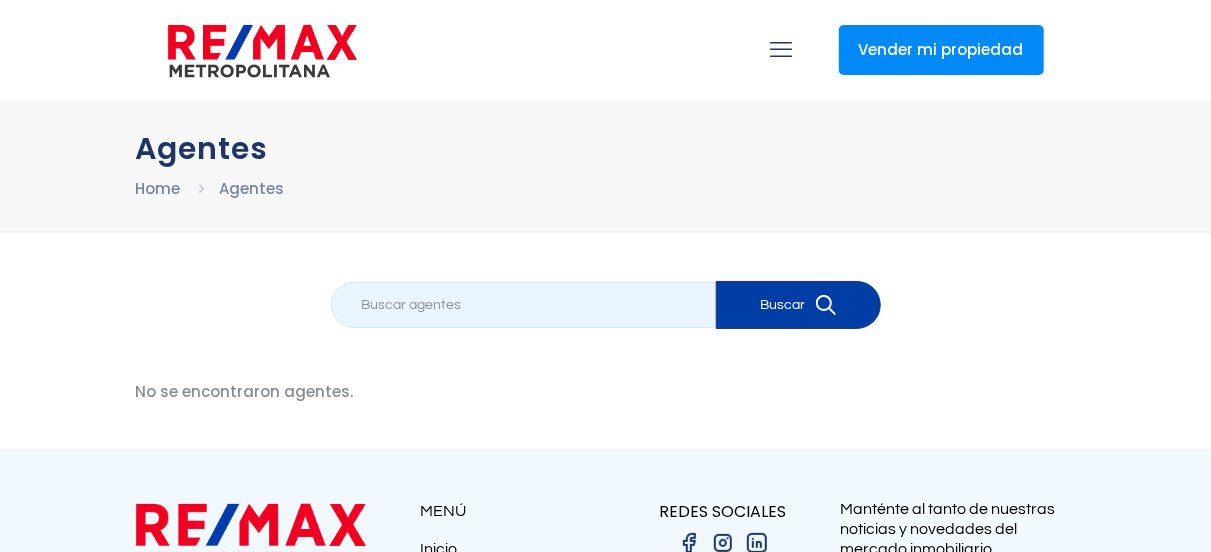 click at bounding box center (523, 305) 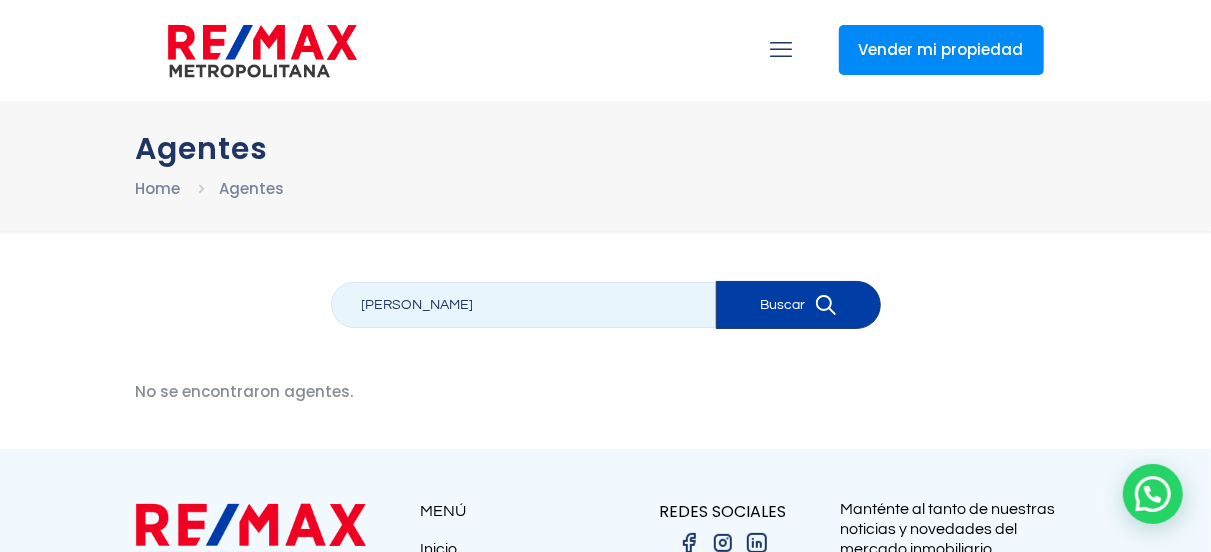 type on "[PERSON_NAME]" 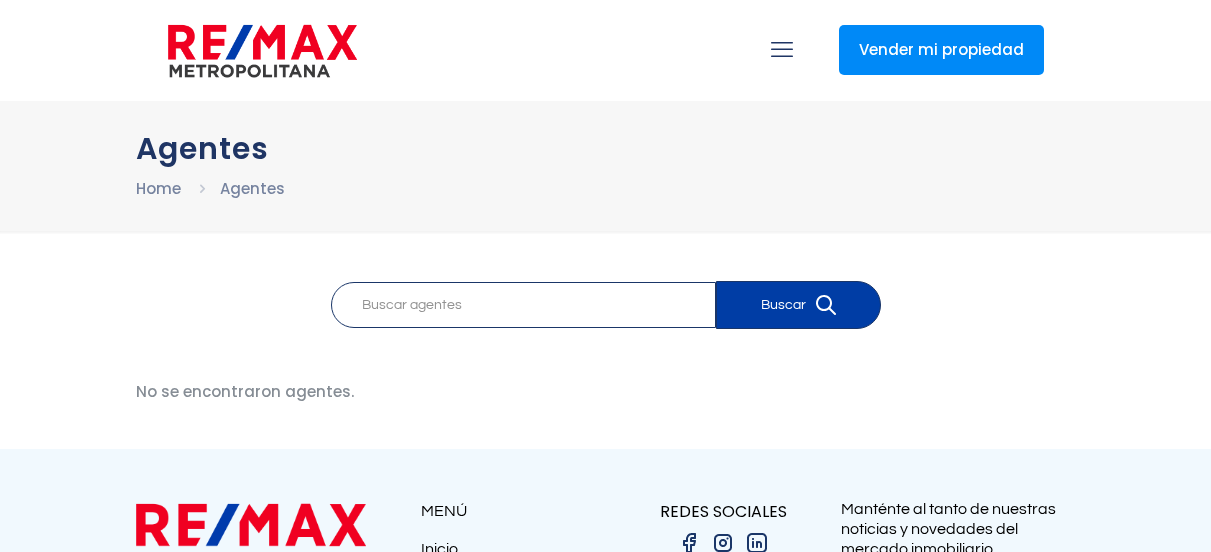 scroll, scrollTop: 0, scrollLeft: 0, axis: both 